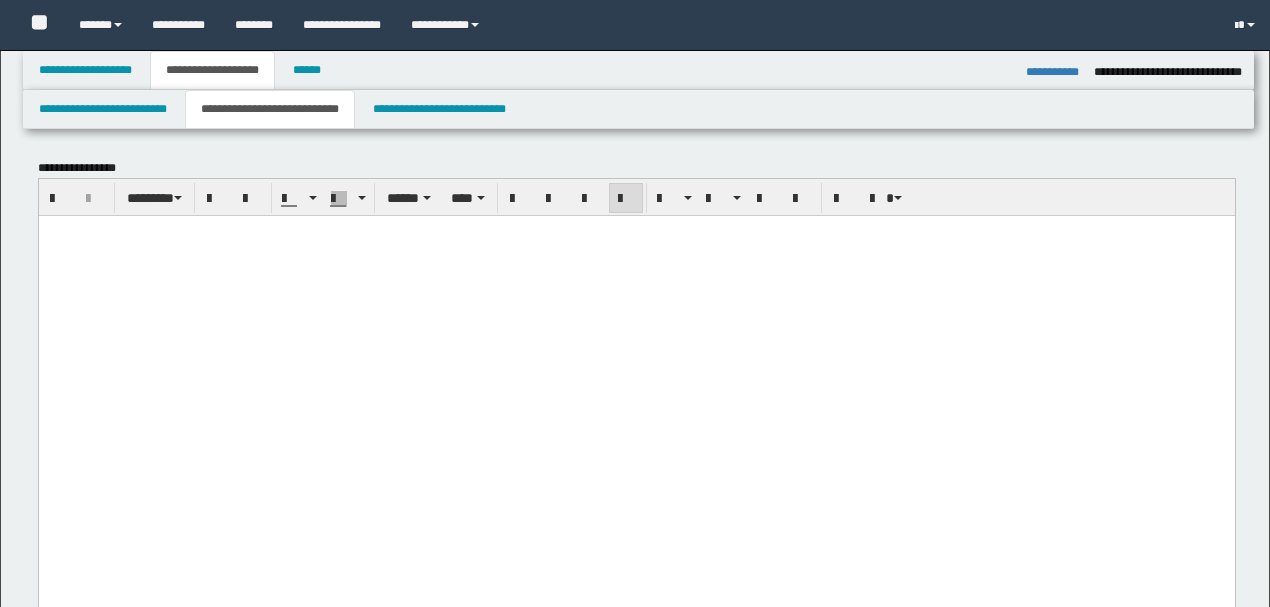 select on "*" 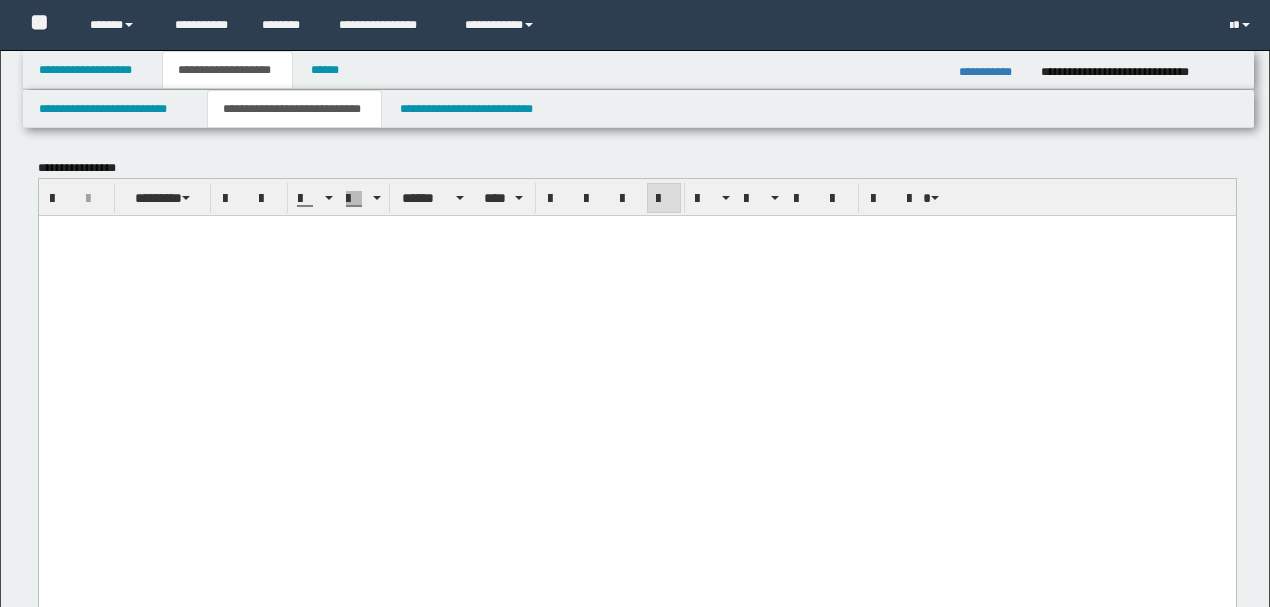 scroll, scrollTop: 1000, scrollLeft: 0, axis: vertical 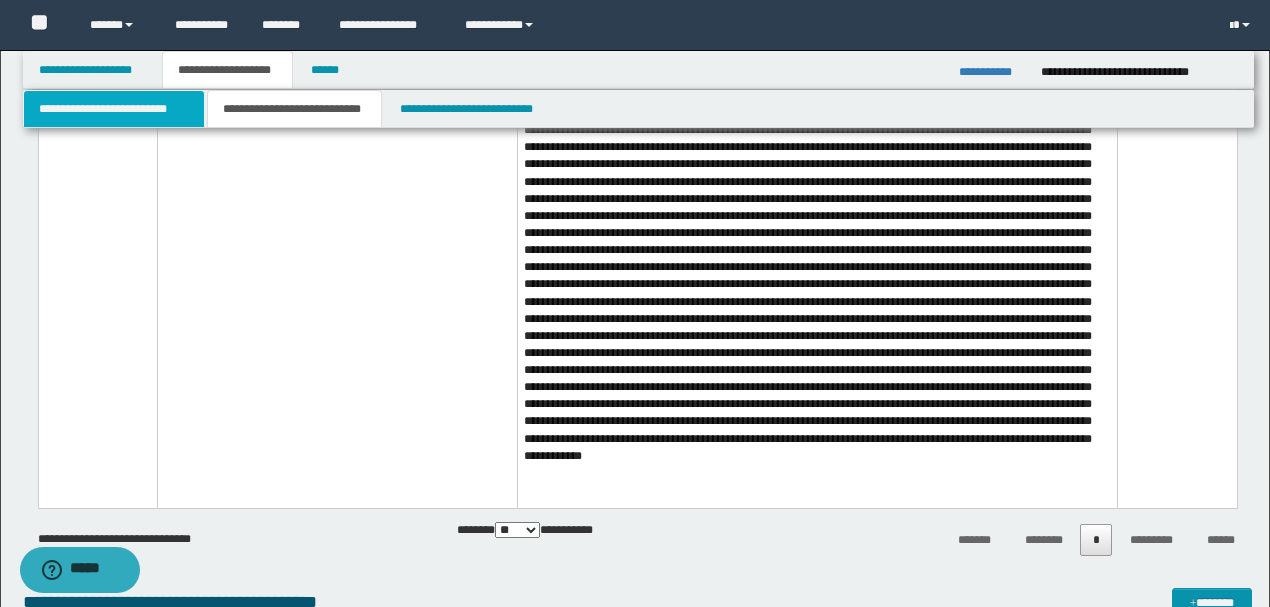 click on "**********" at bounding box center [114, 109] 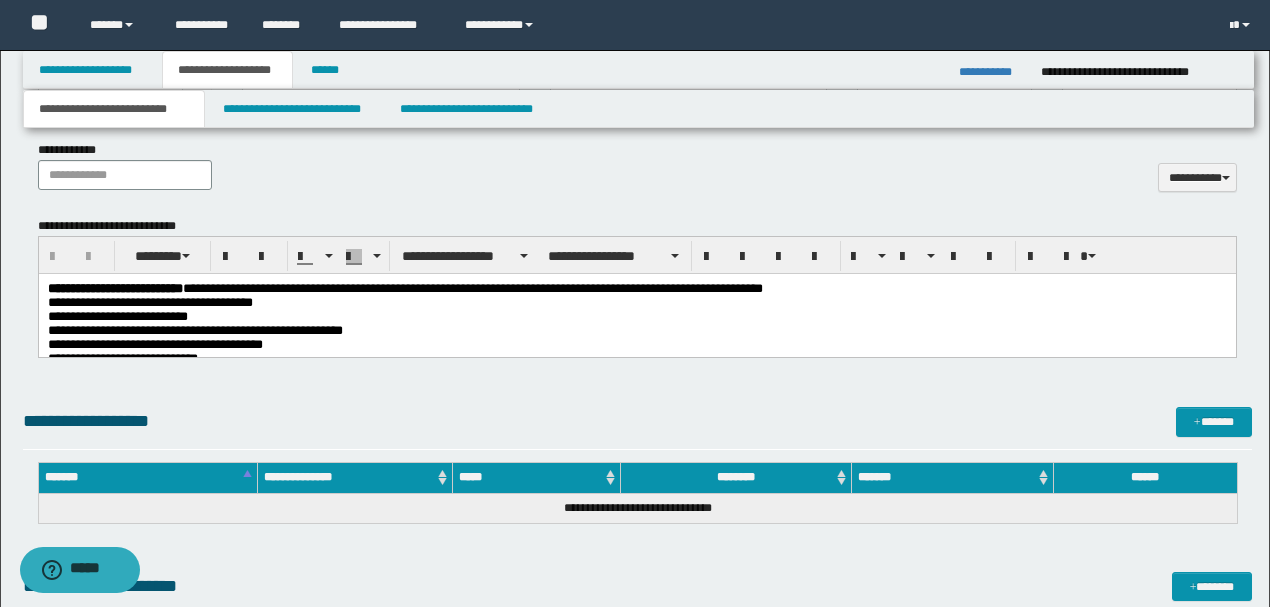 scroll, scrollTop: 751, scrollLeft: 0, axis: vertical 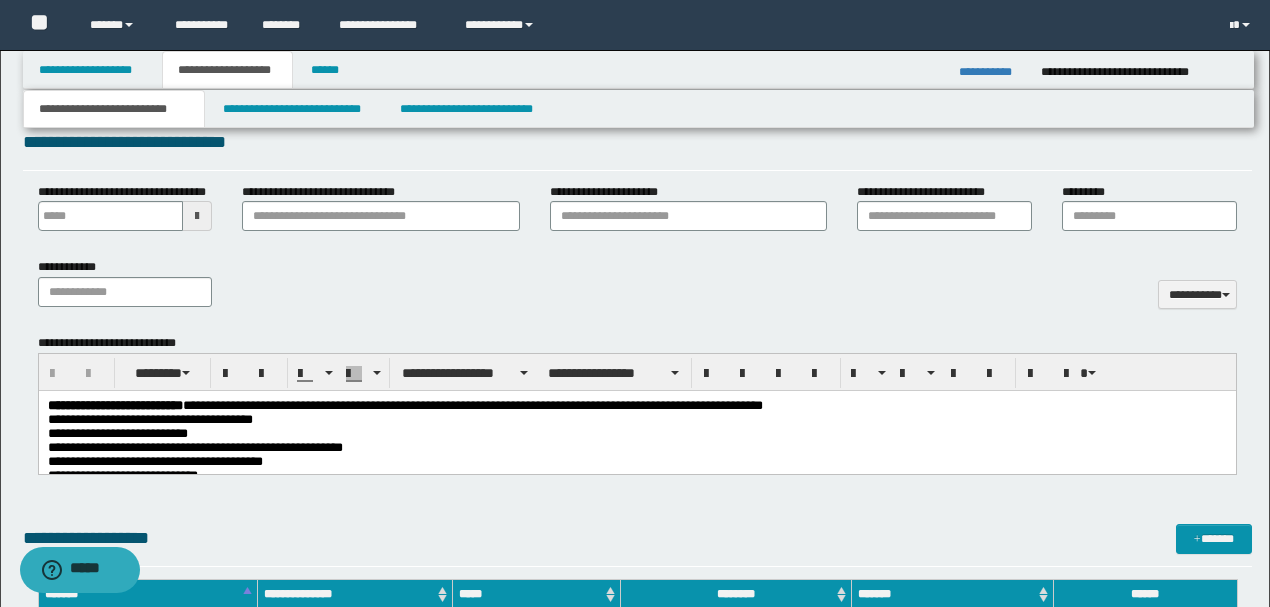 click on "**********" at bounding box center (114, 405) 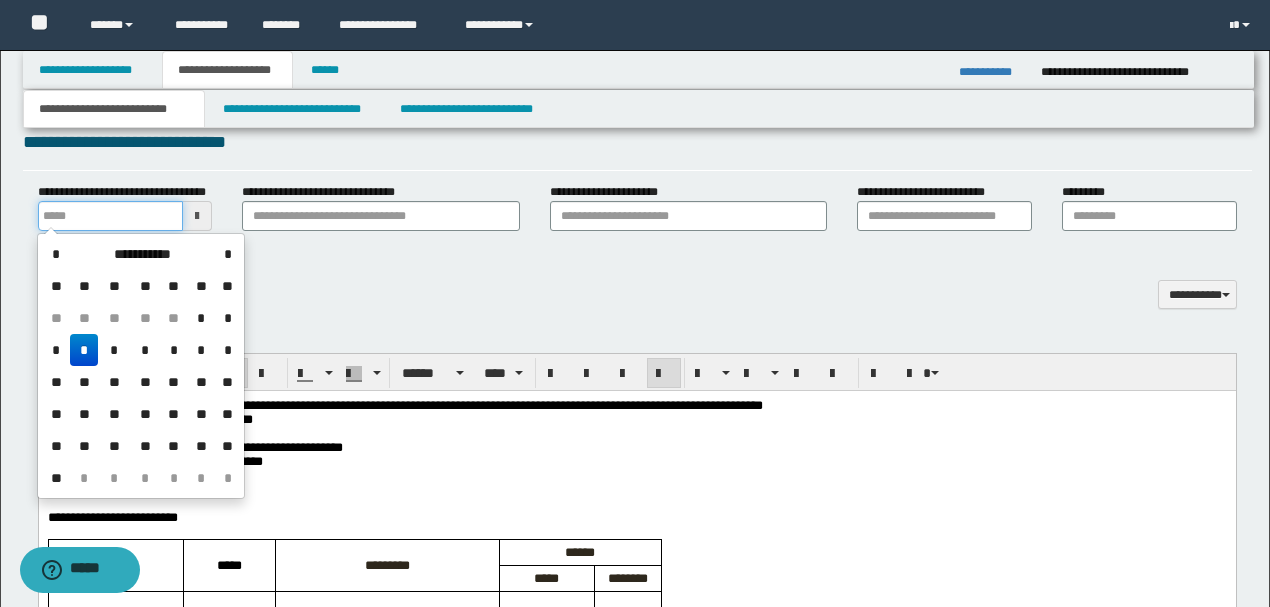 click on "**********" at bounding box center (111, 216) 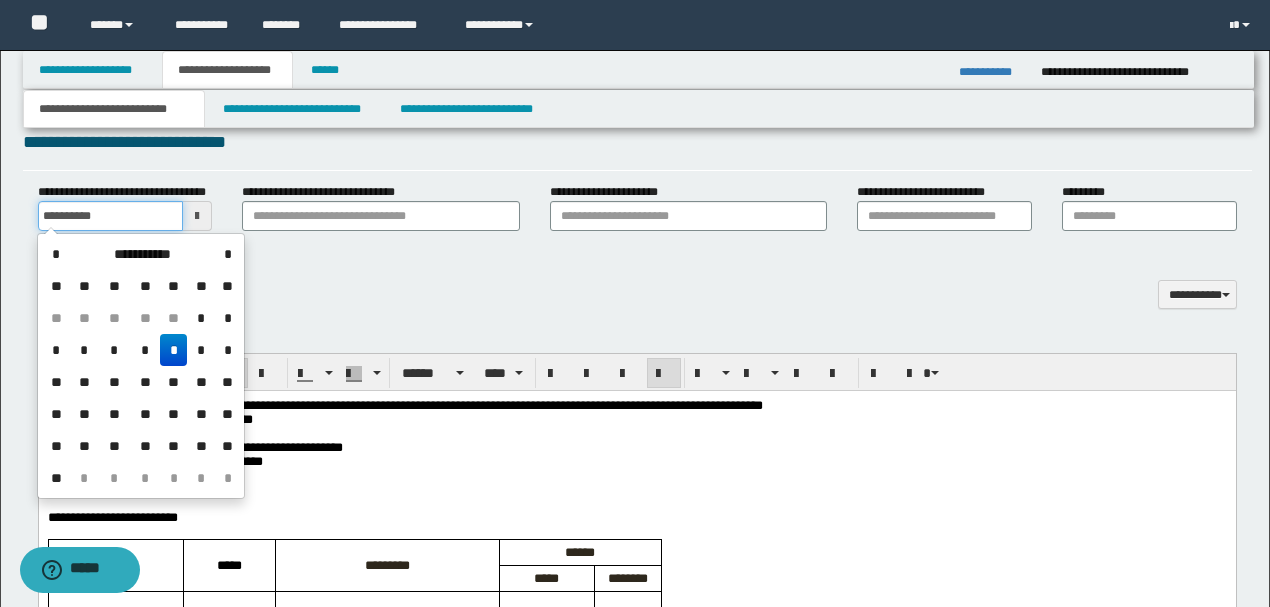 type on "**********" 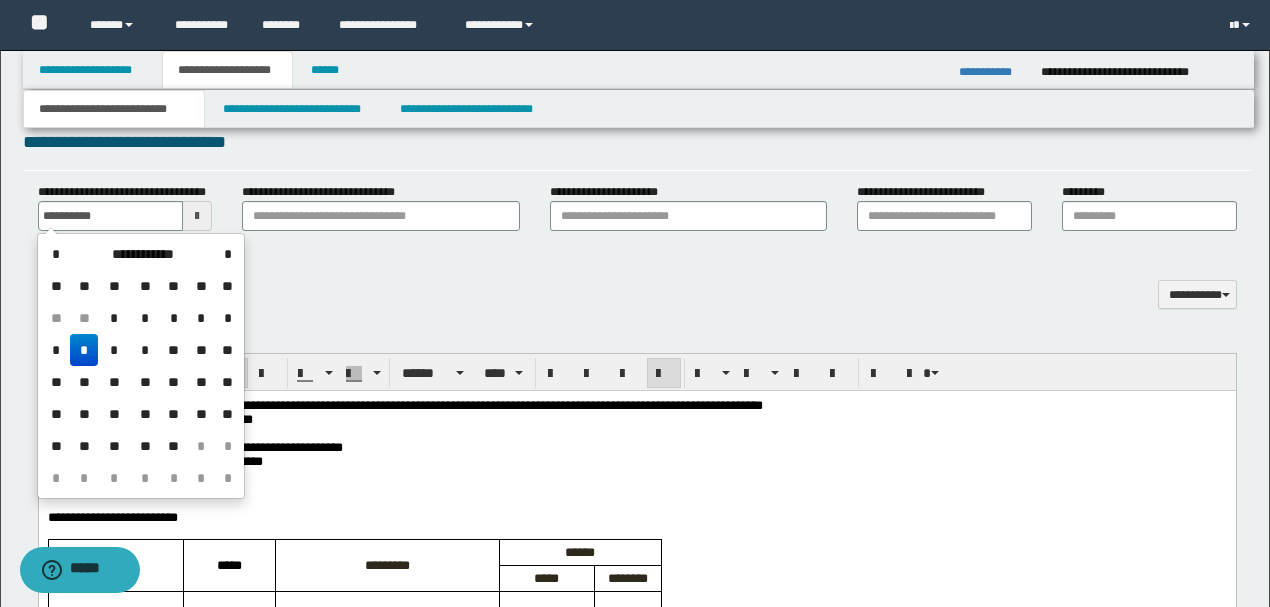 click on "*" at bounding box center [84, 350] 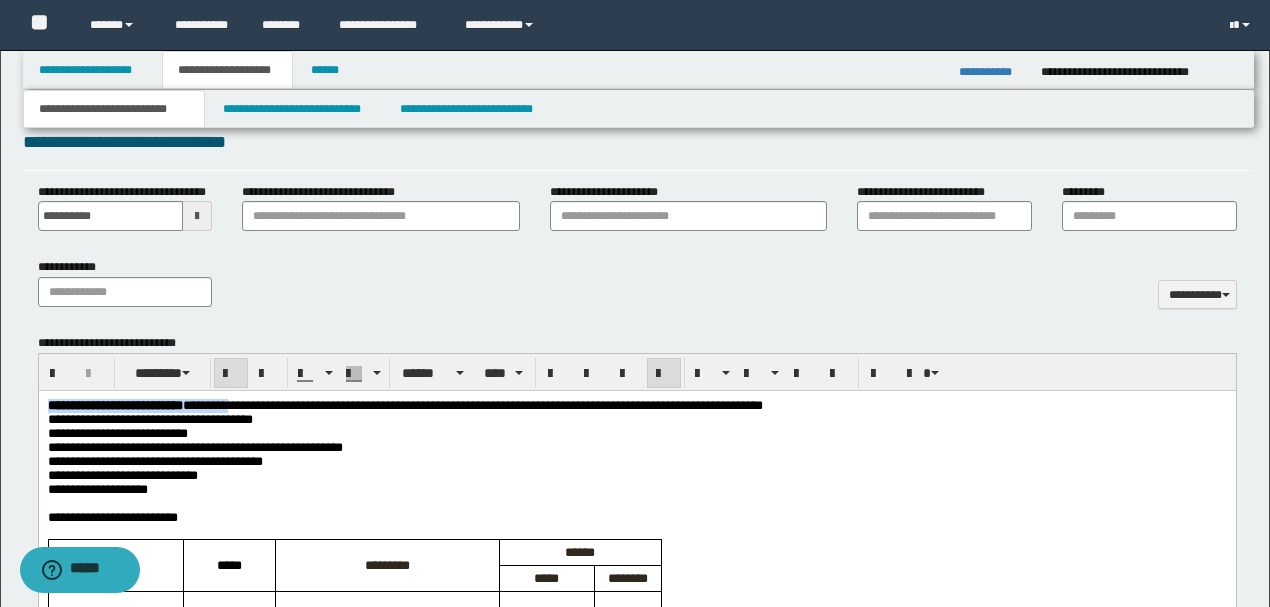 drag, startPoint x: 286, startPoint y: 411, endPoint x: 0, endPoint y: 414, distance: 286.01575 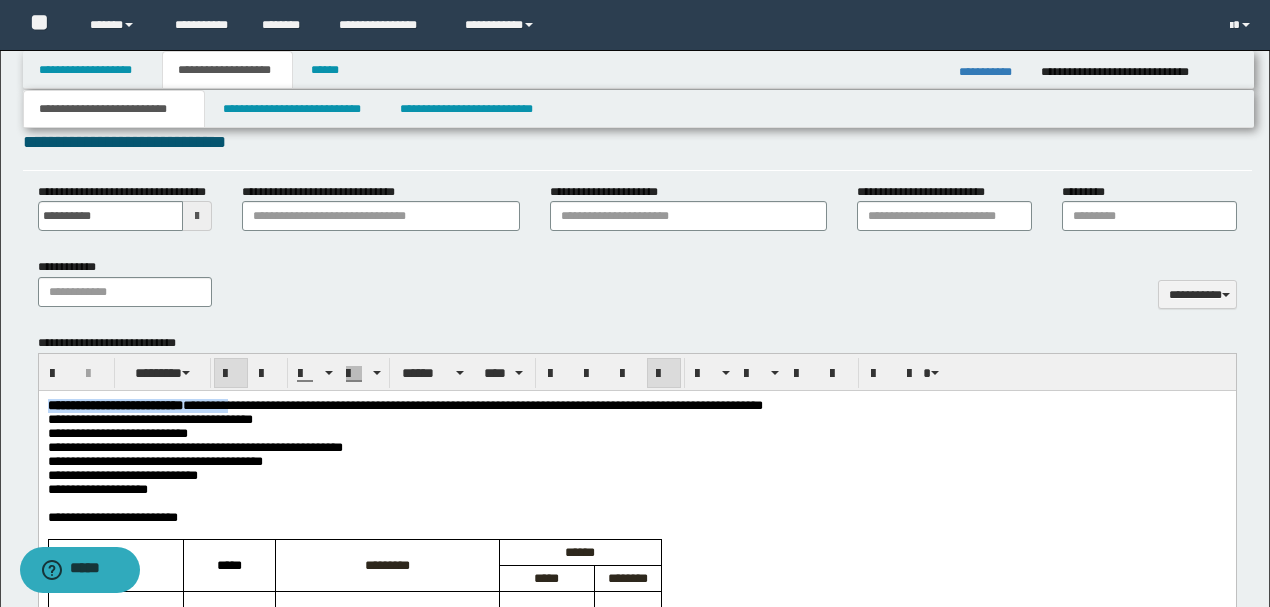 type 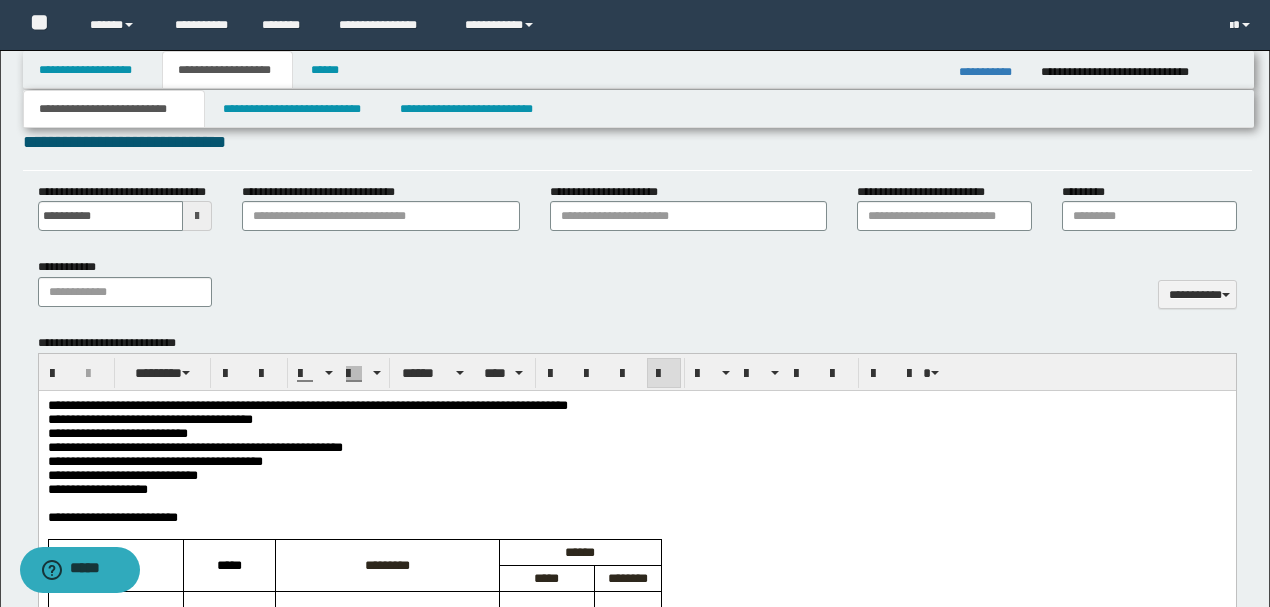 click on "**********" at bounding box center (307, 405) 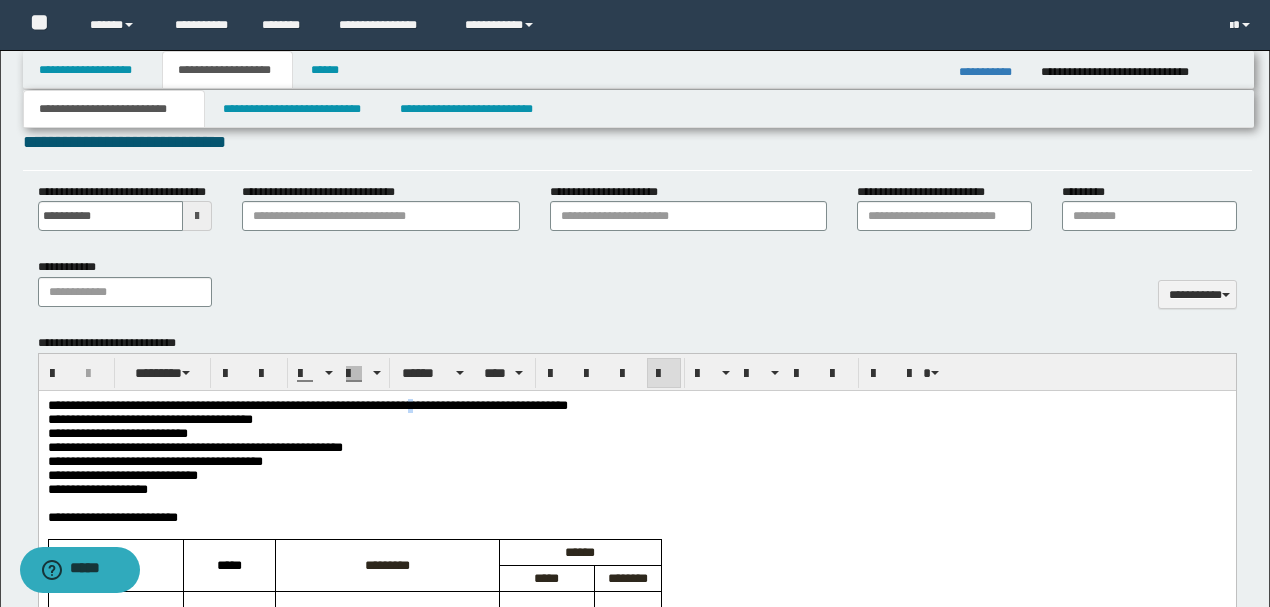 click on "**********" at bounding box center (307, 405) 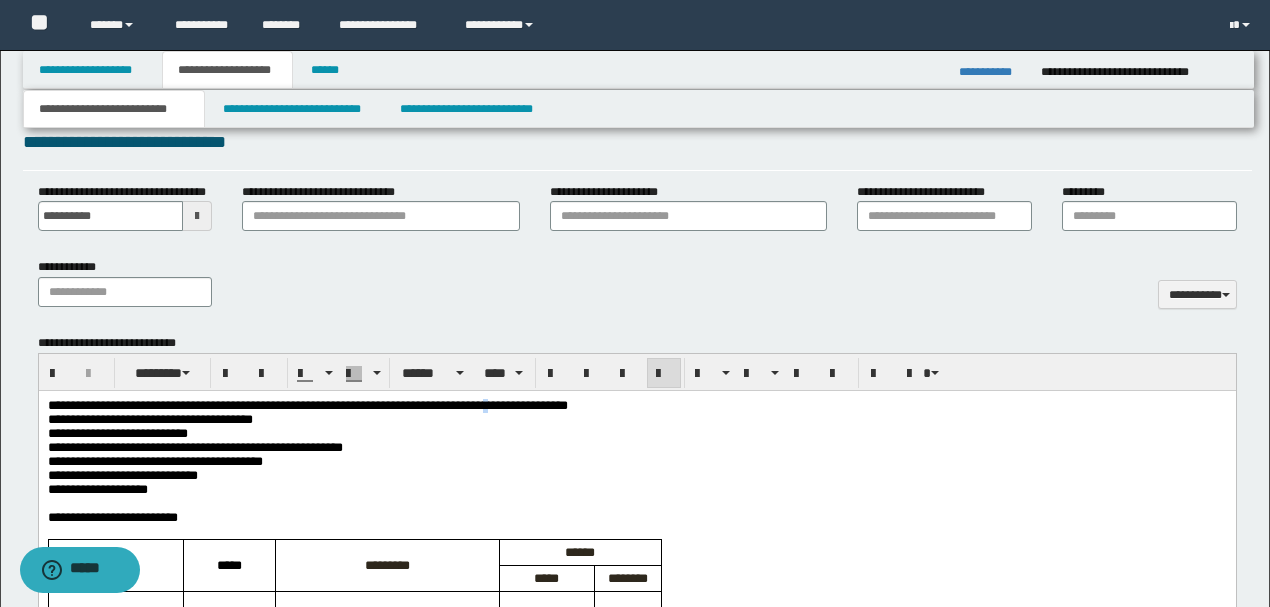 click on "**********" at bounding box center [307, 405] 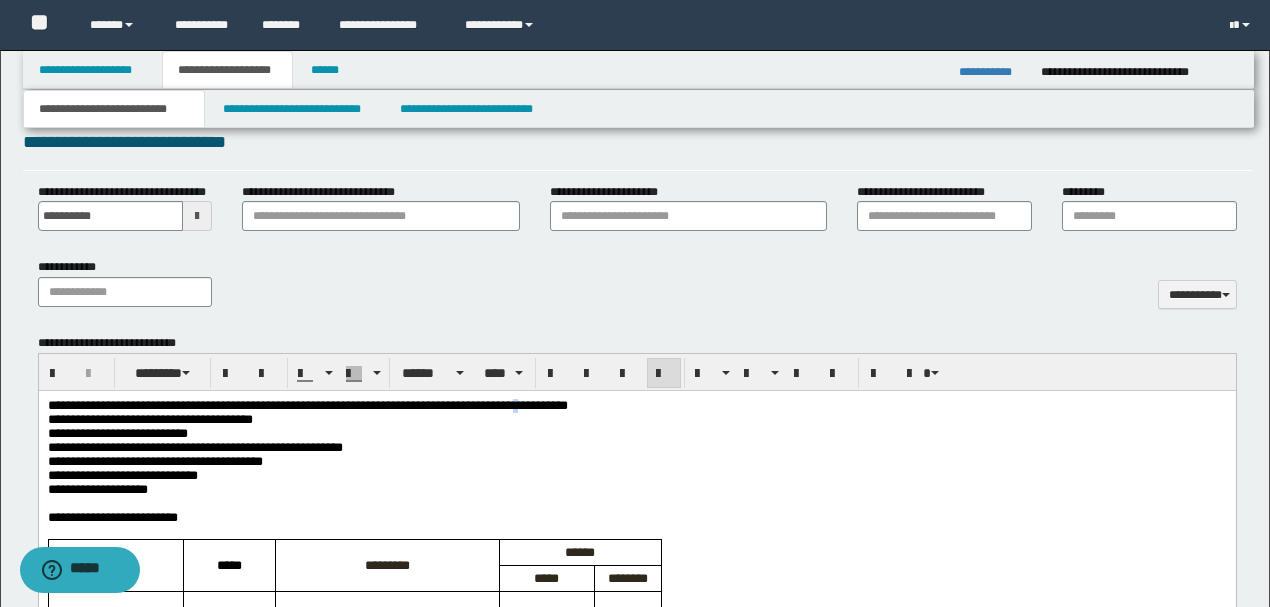 click on "**********" at bounding box center (307, 405) 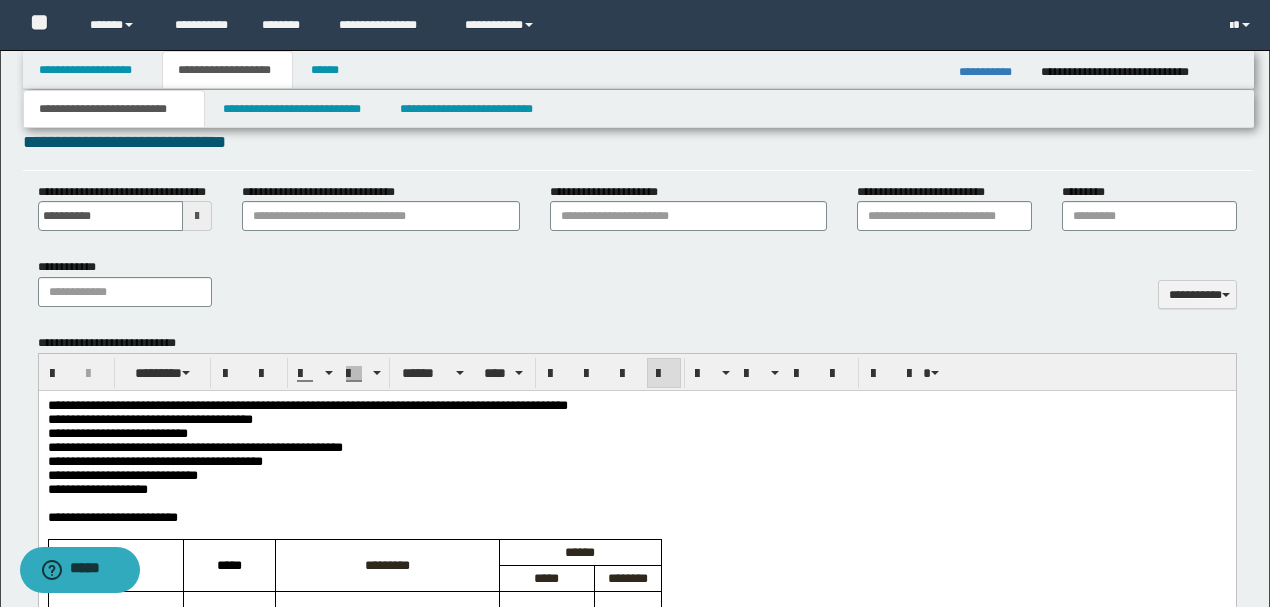 click on "**********" at bounding box center [636, 406] 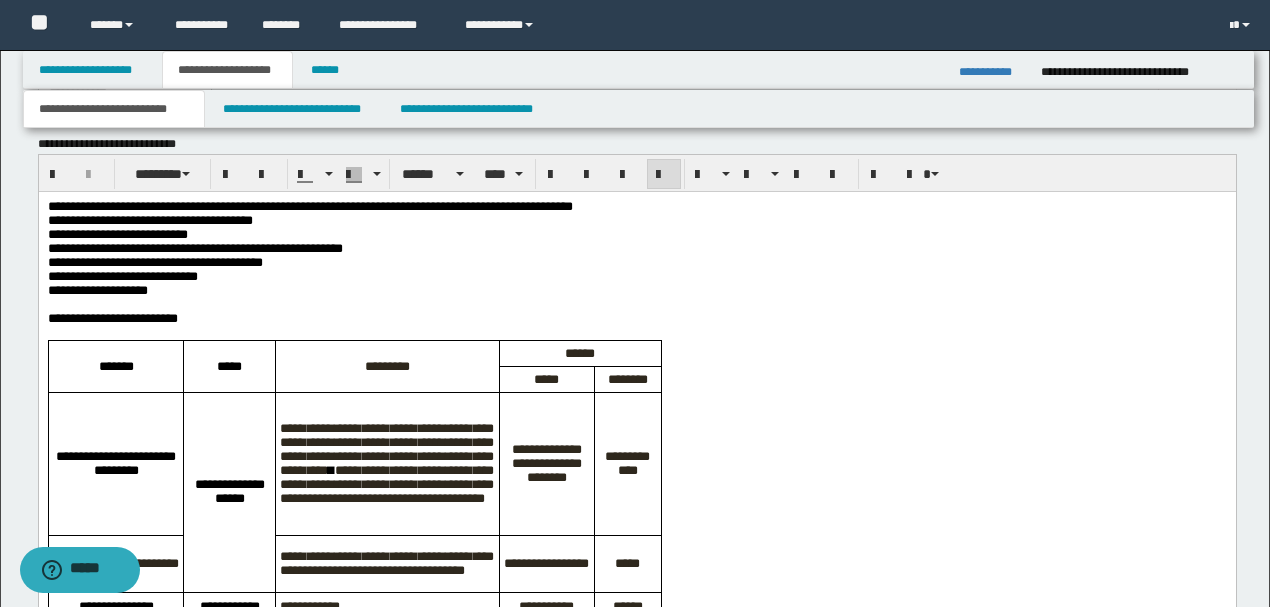 scroll, scrollTop: 951, scrollLeft: 0, axis: vertical 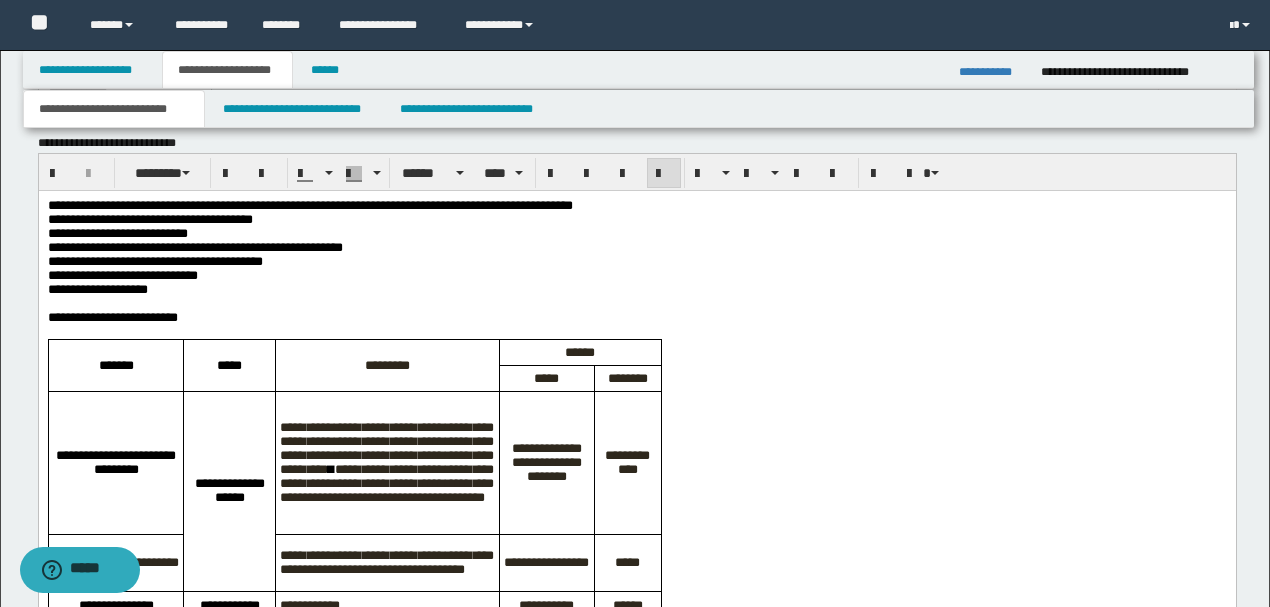 click on "**********" at bounding box center [636, 318] 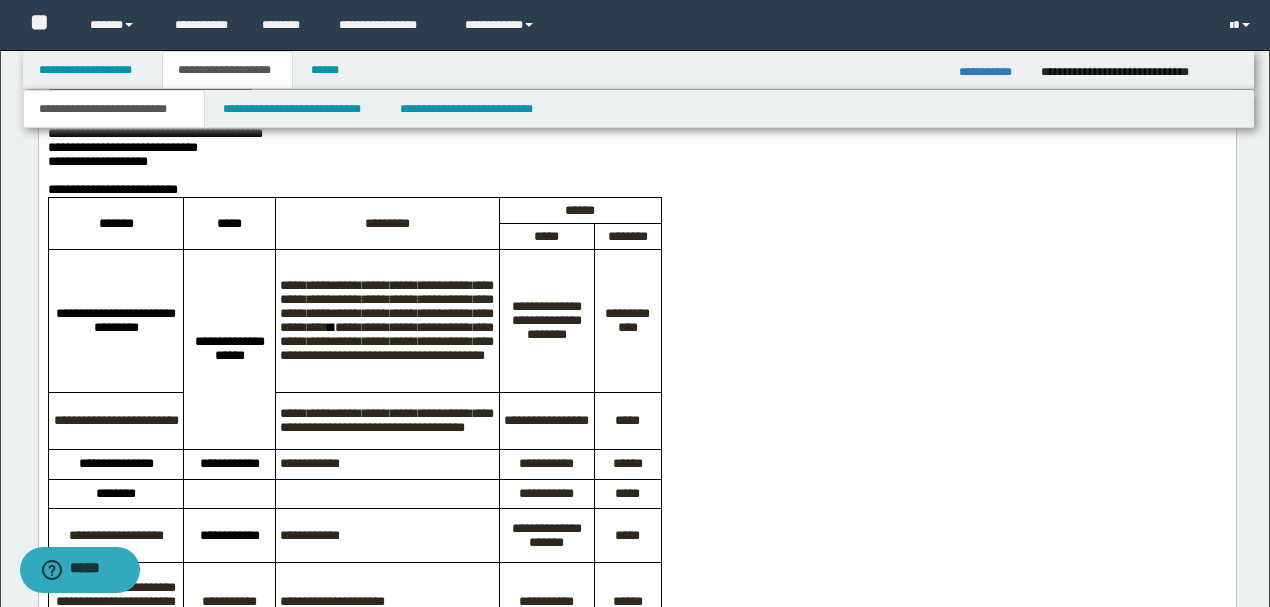 scroll, scrollTop: 1084, scrollLeft: 0, axis: vertical 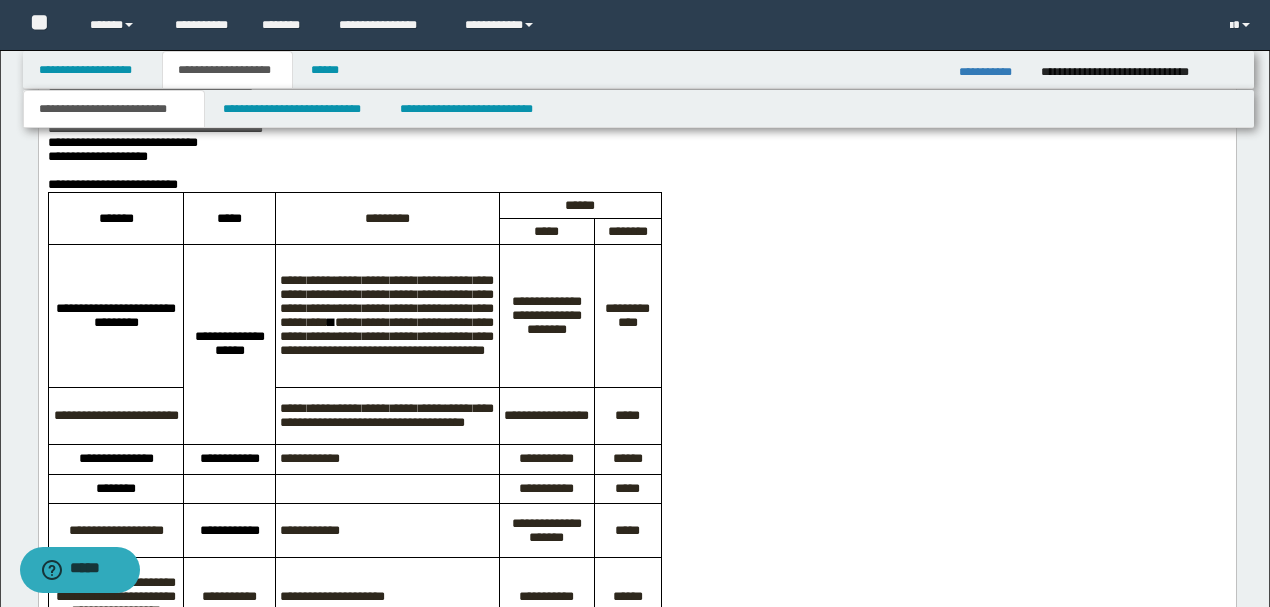 click on "**********" at bounding box center [386, 301] 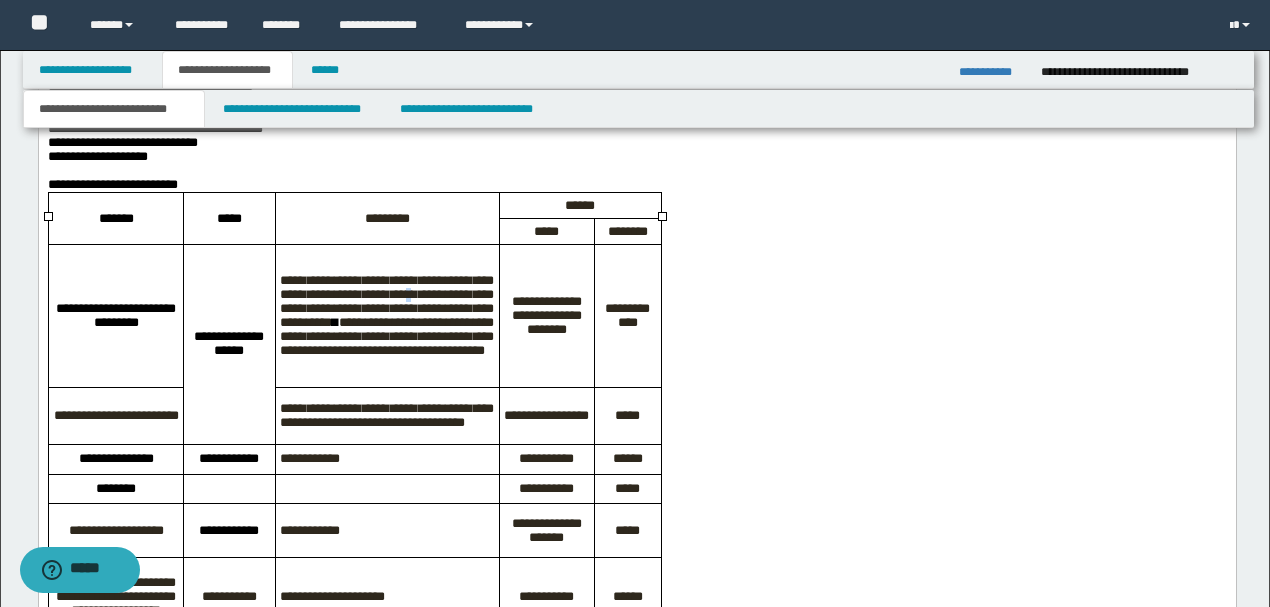 click on "**********" at bounding box center [386, 301] 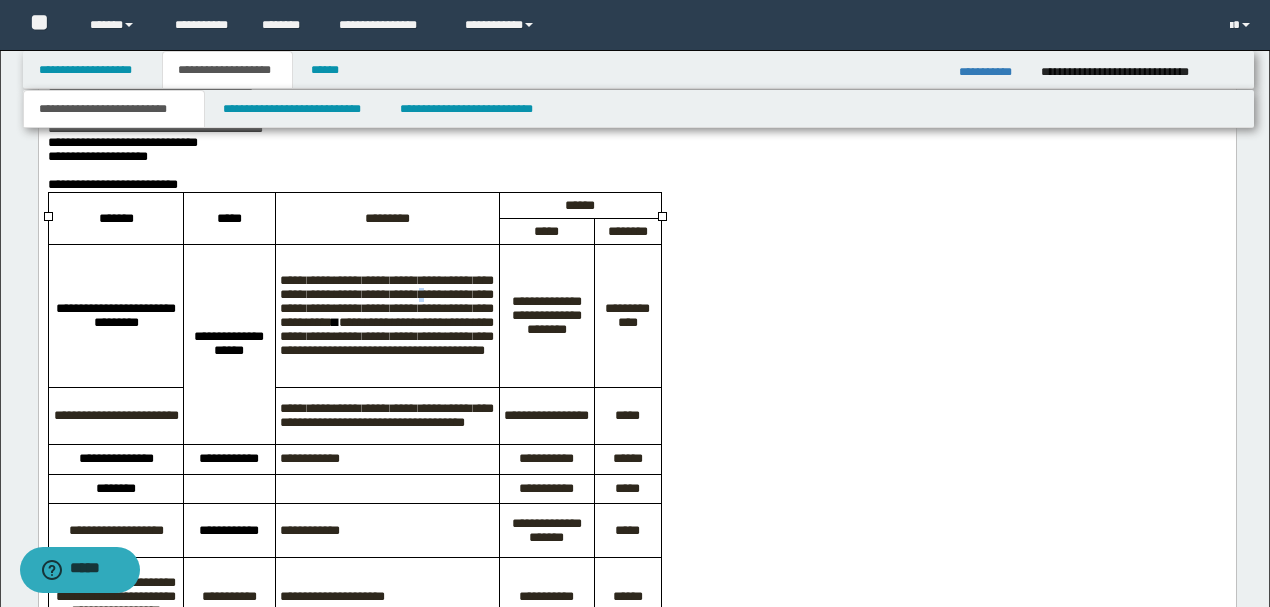 click on "**********" at bounding box center [386, 301] 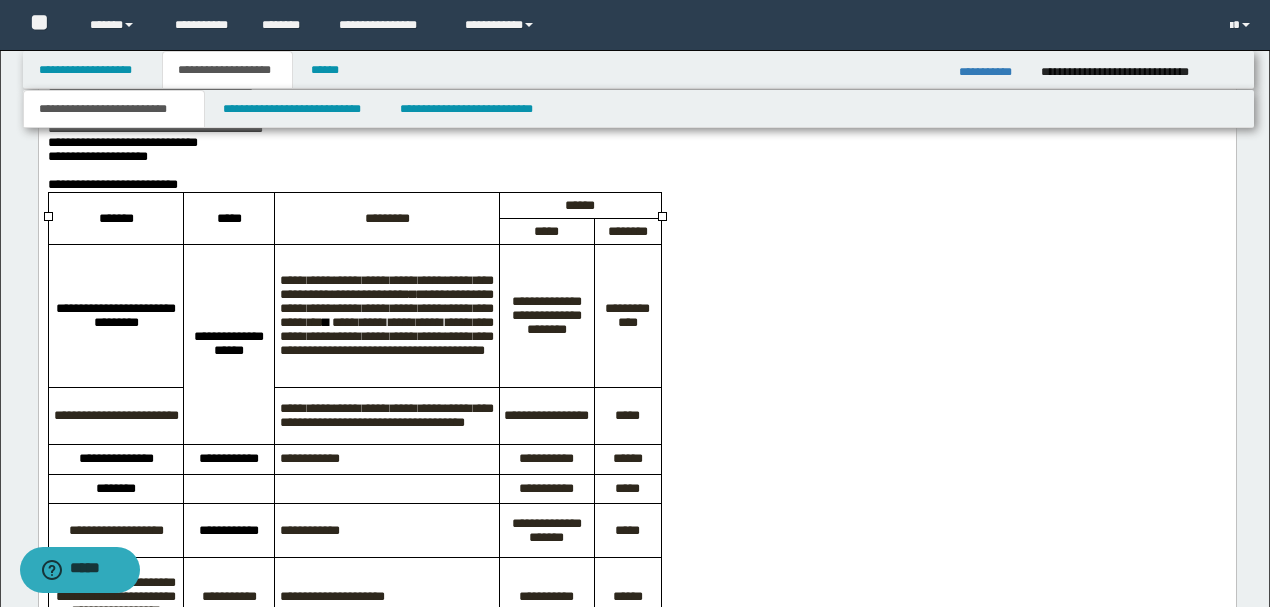 click on "**********" at bounding box center (386, 316) 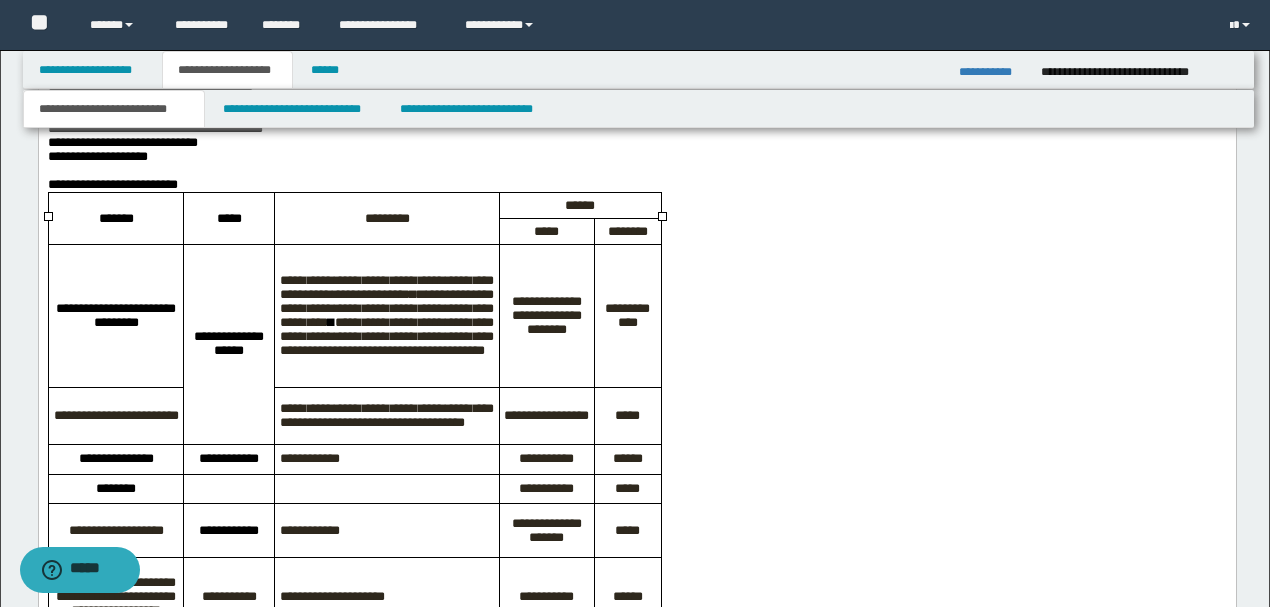click on "**********" at bounding box center [386, 316] 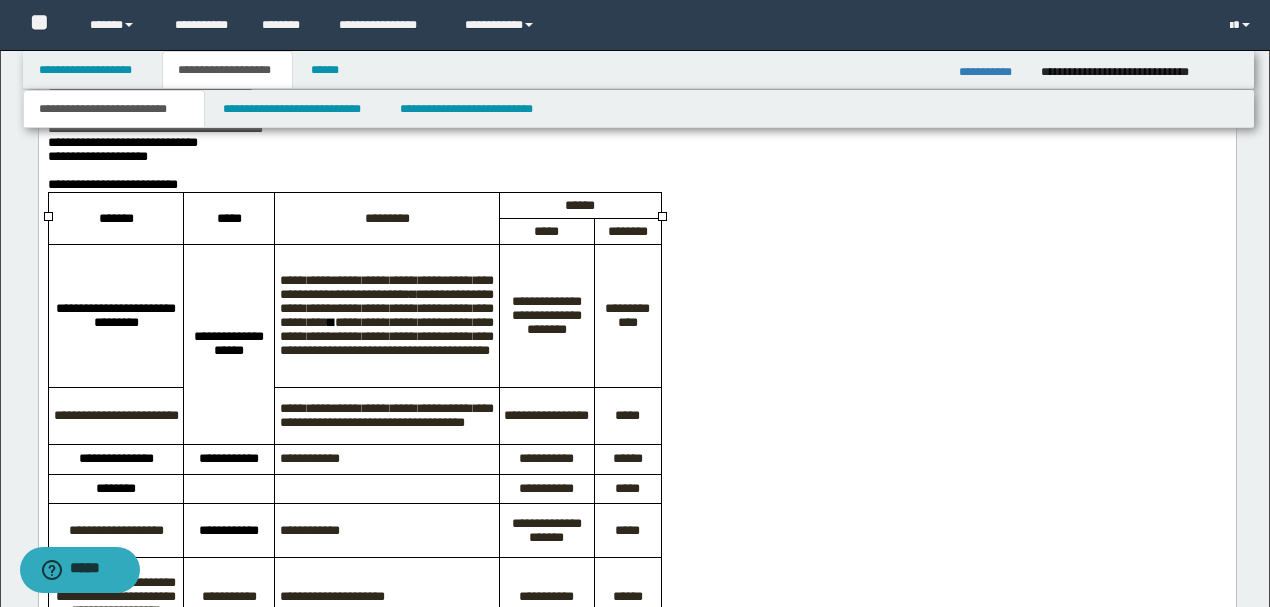 click on "**********" at bounding box center (386, 415) 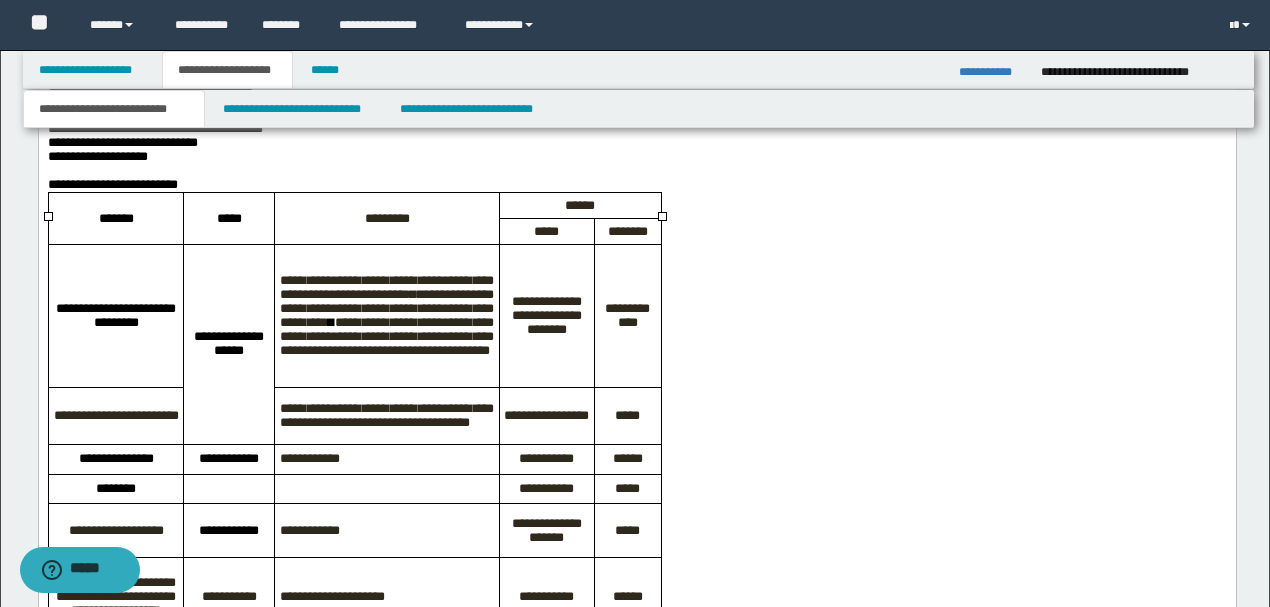 click on "**********" at bounding box center [386, 416] 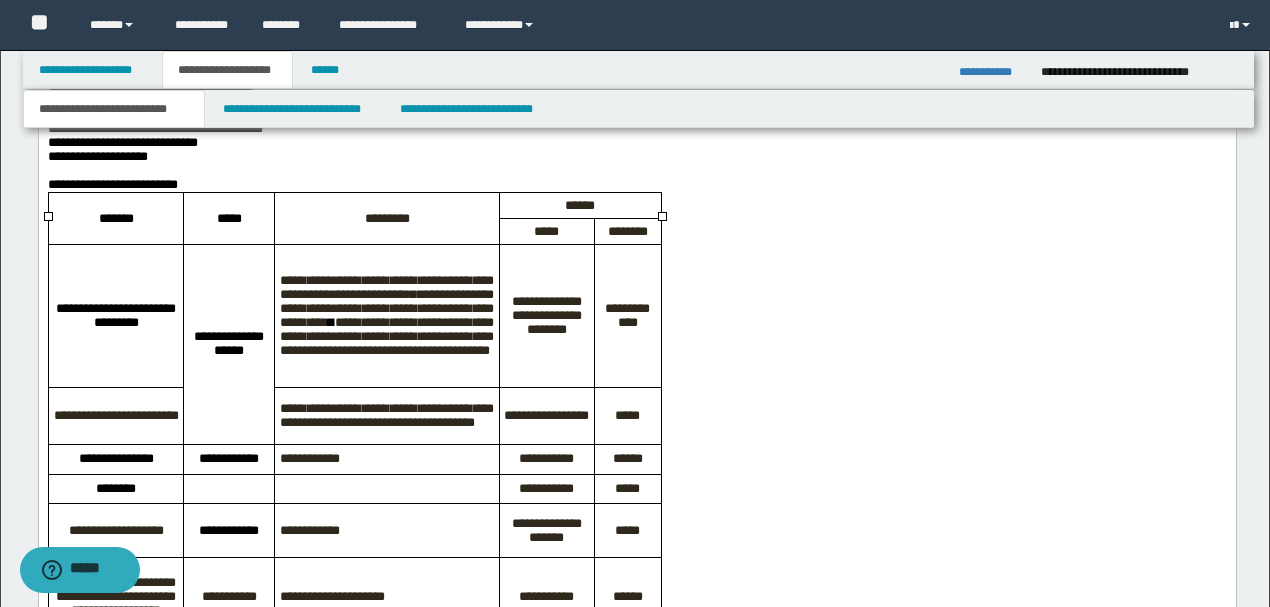 scroll, scrollTop: 1151, scrollLeft: 0, axis: vertical 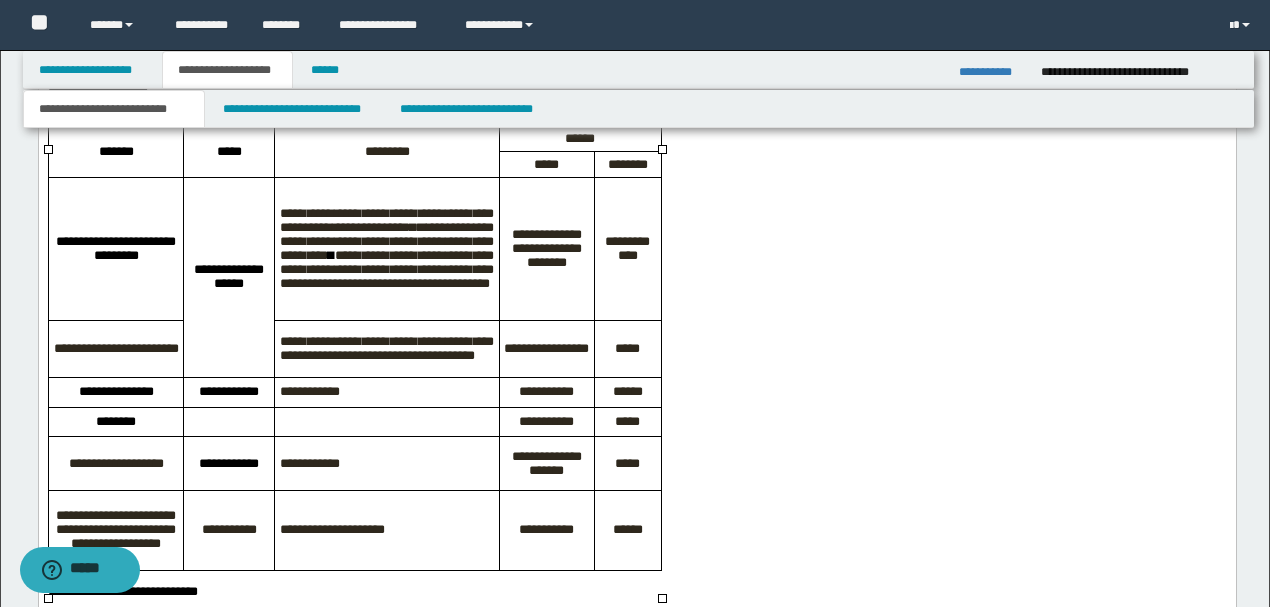 click on "**********" at bounding box center [386, 393] 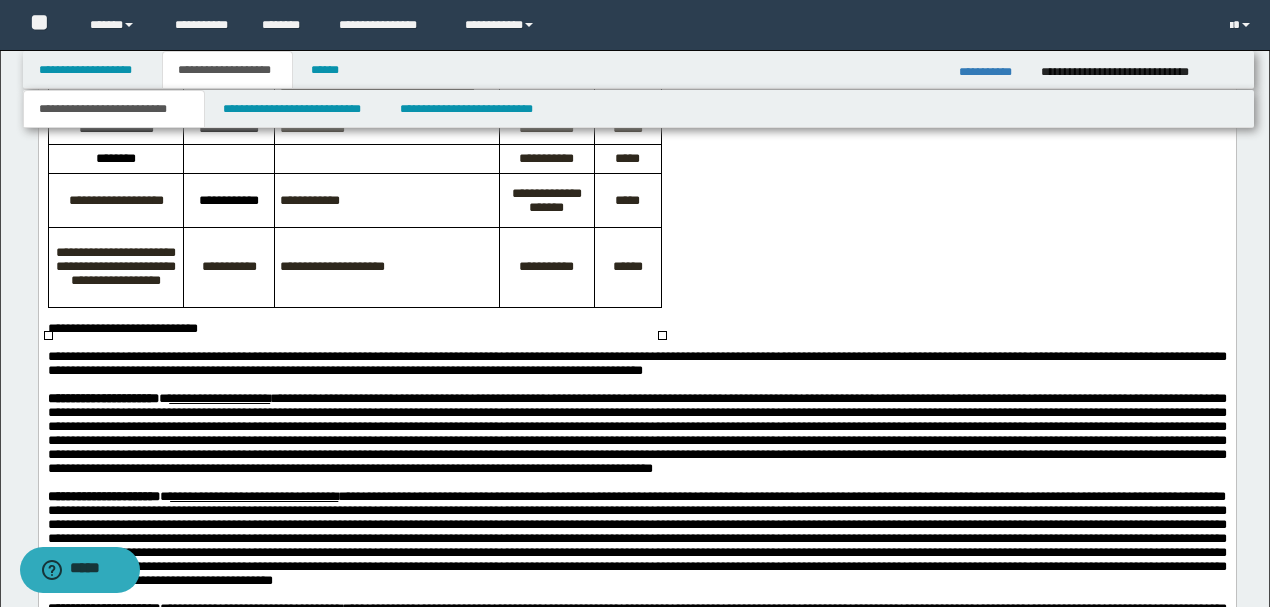 scroll, scrollTop: 1418, scrollLeft: 0, axis: vertical 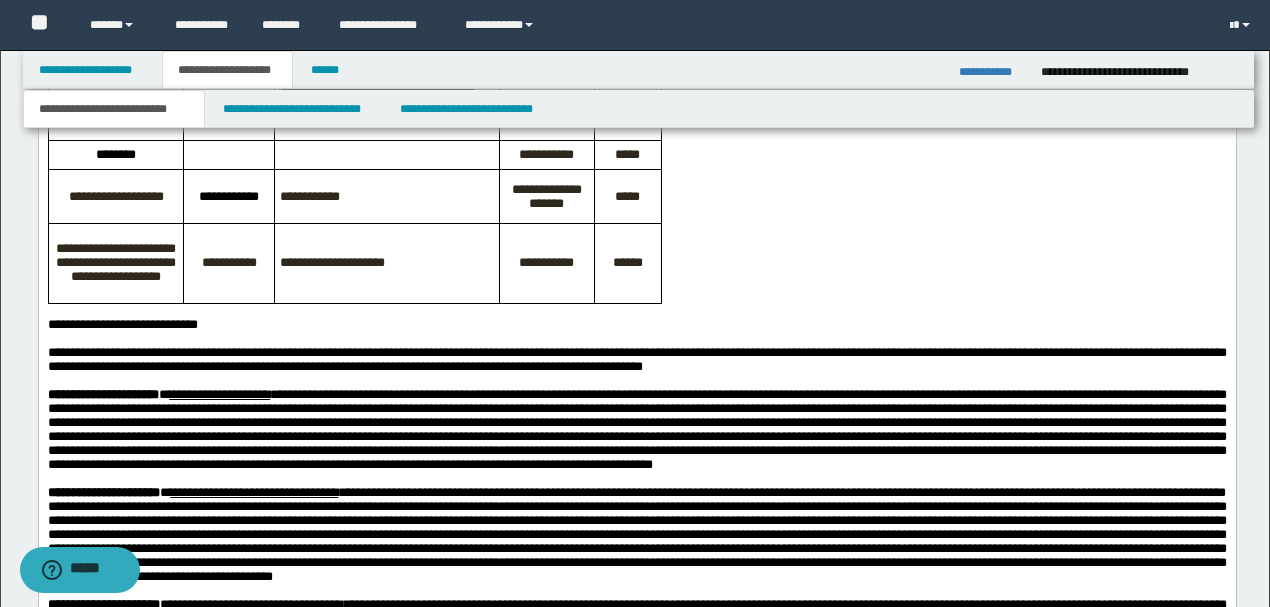click on "**********" at bounding box center [636, 326] 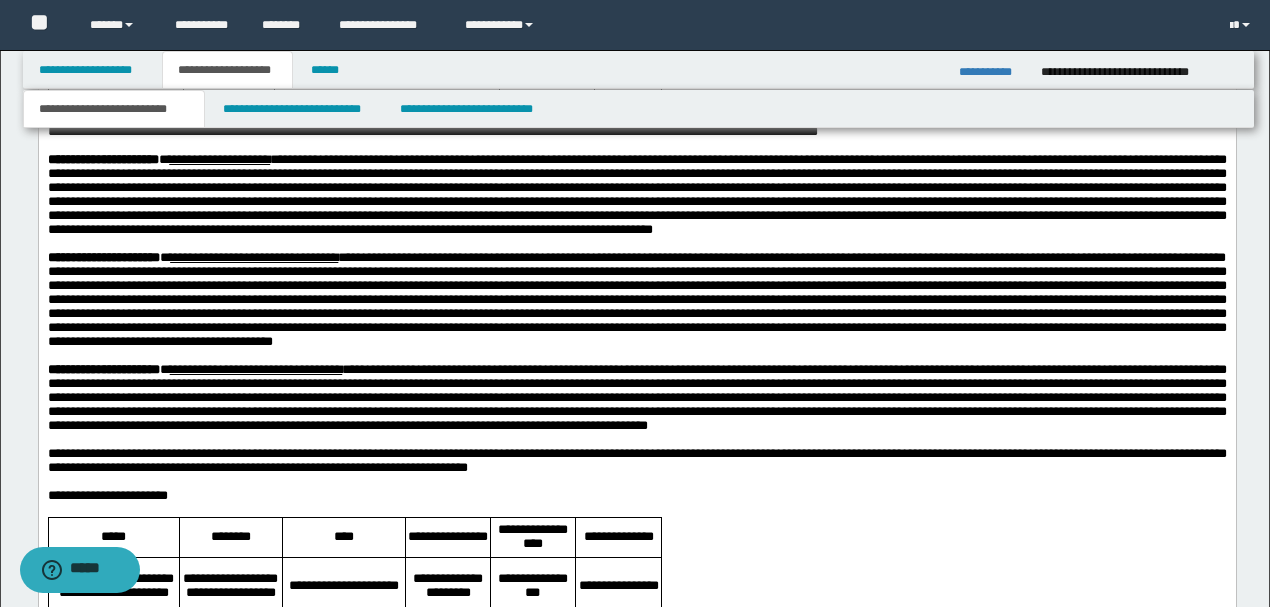 scroll, scrollTop: 1684, scrollLeft: 0, axis: vertical 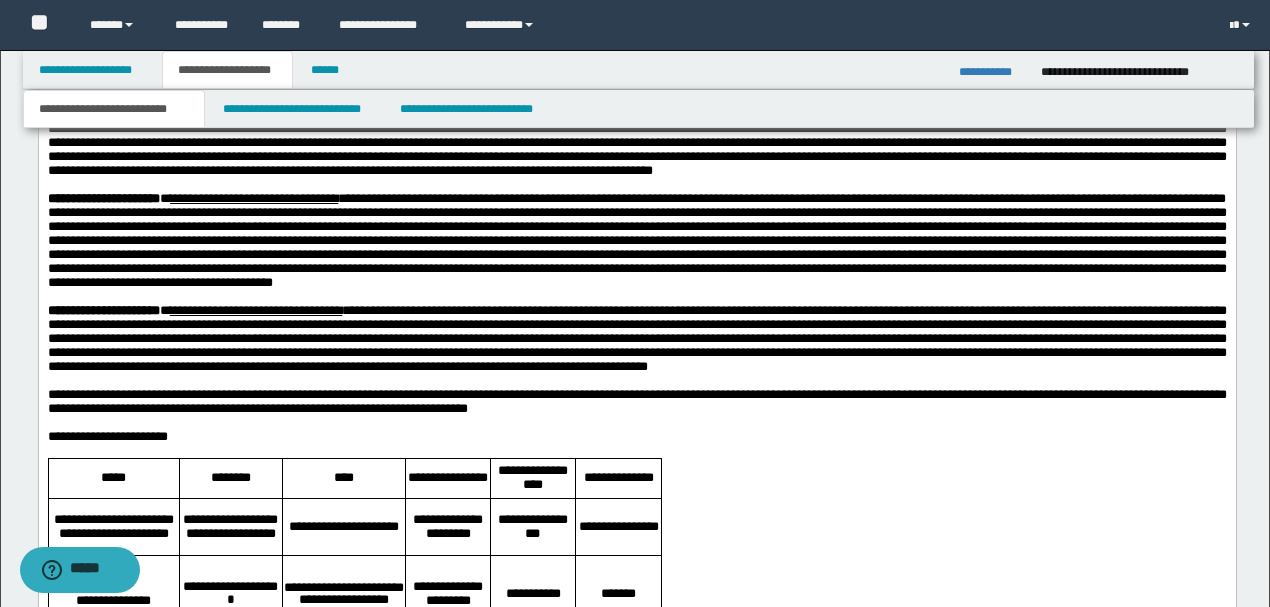 click on "**********" at bounding box center (636, 136) 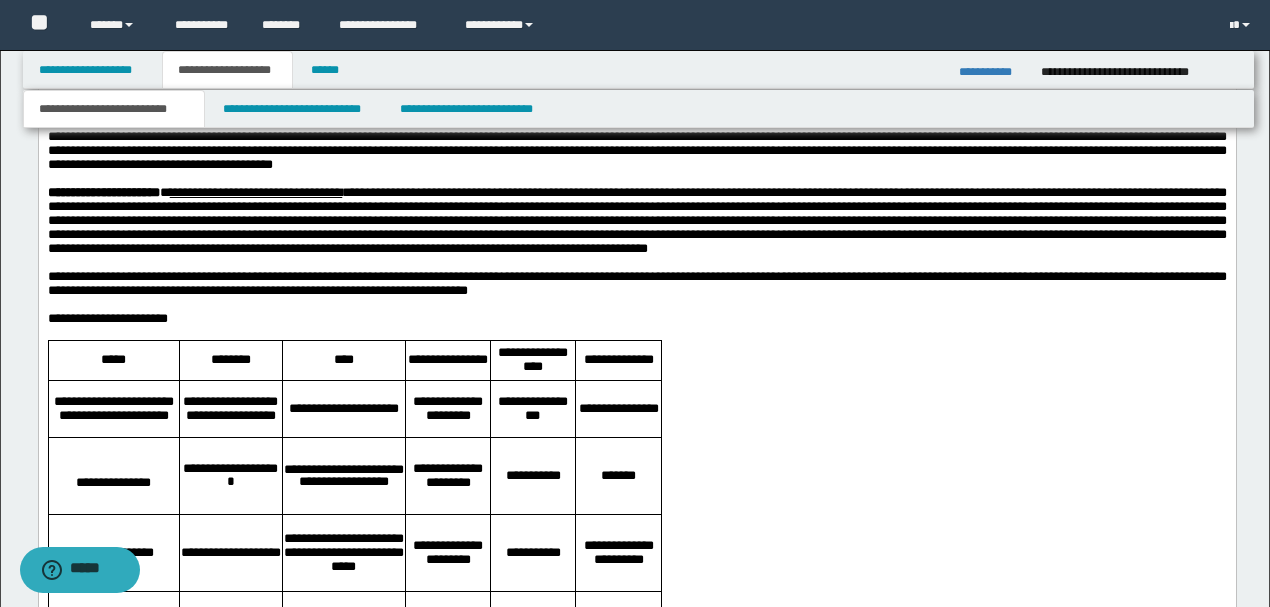 scroll, scrollTop: 1818, scrollLeft: 0, axis: vertical 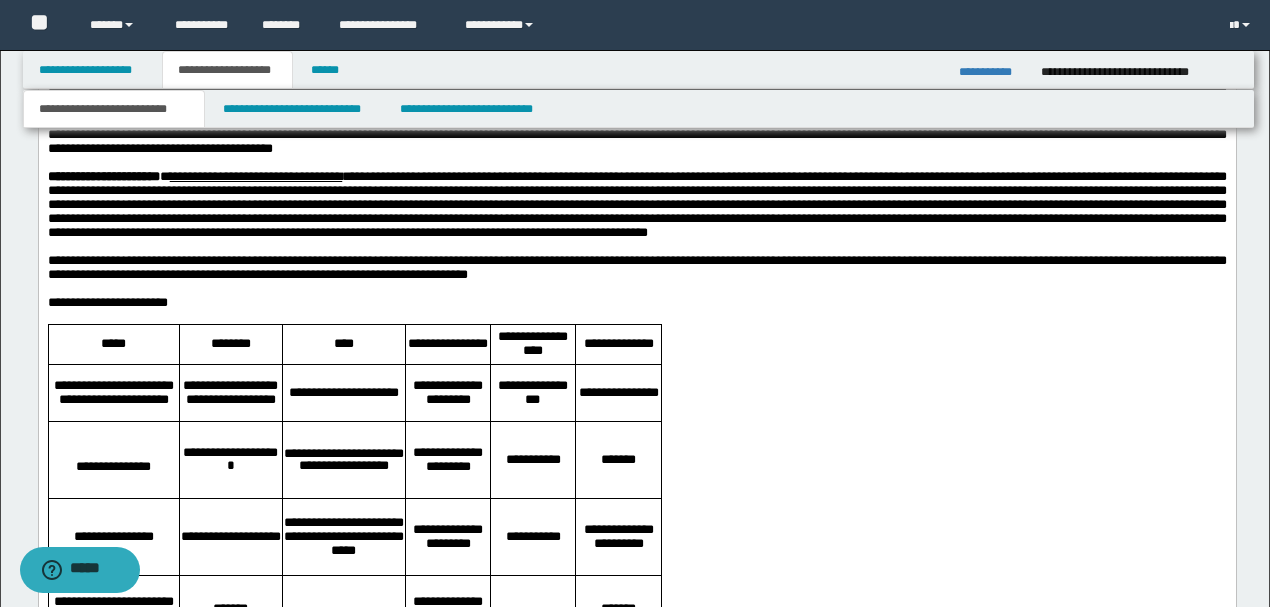 click on "**********" at bounding box center (636, 107) 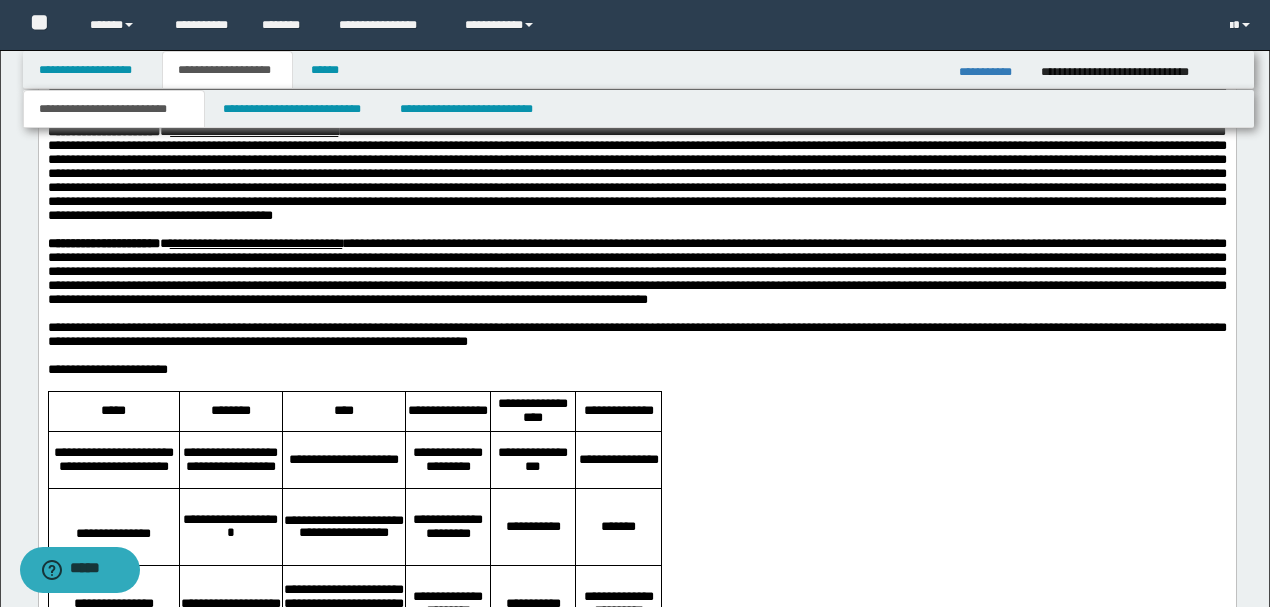 scroll, scrollTop: 1684, scrollLeft: 0, axis: vertical 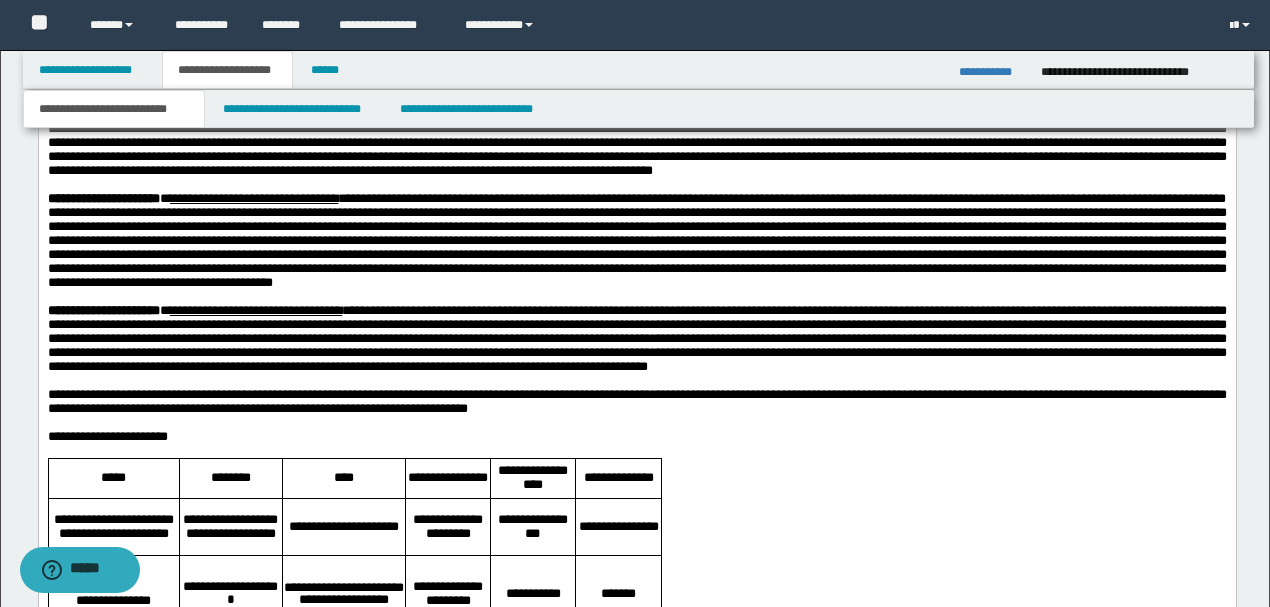 click on "**********" at bounding box center (636, 136) 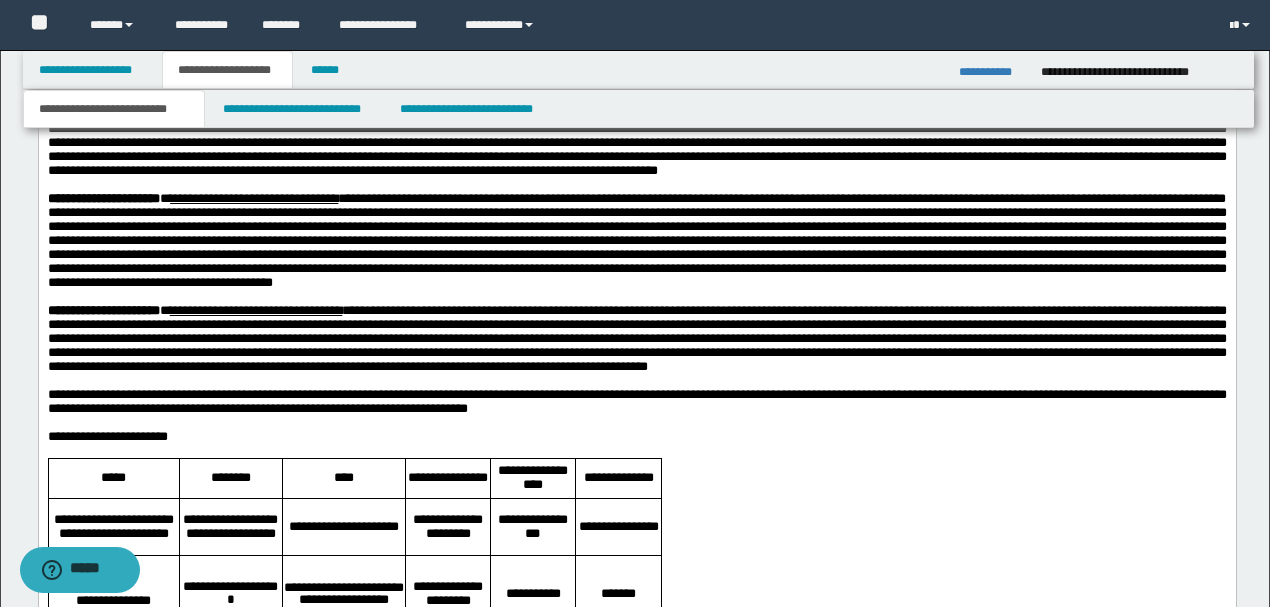 click on "**********" at bounding box center (636, 241) 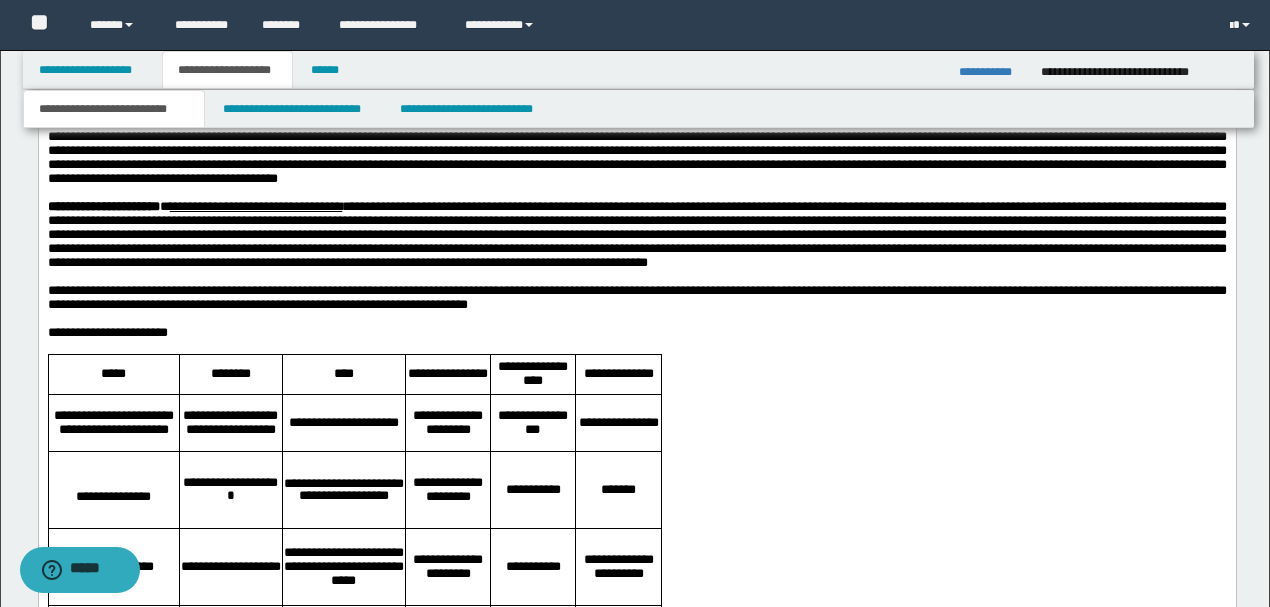 scroll, scrollTop: 1818, scrollLeft: 0, axis: vertical 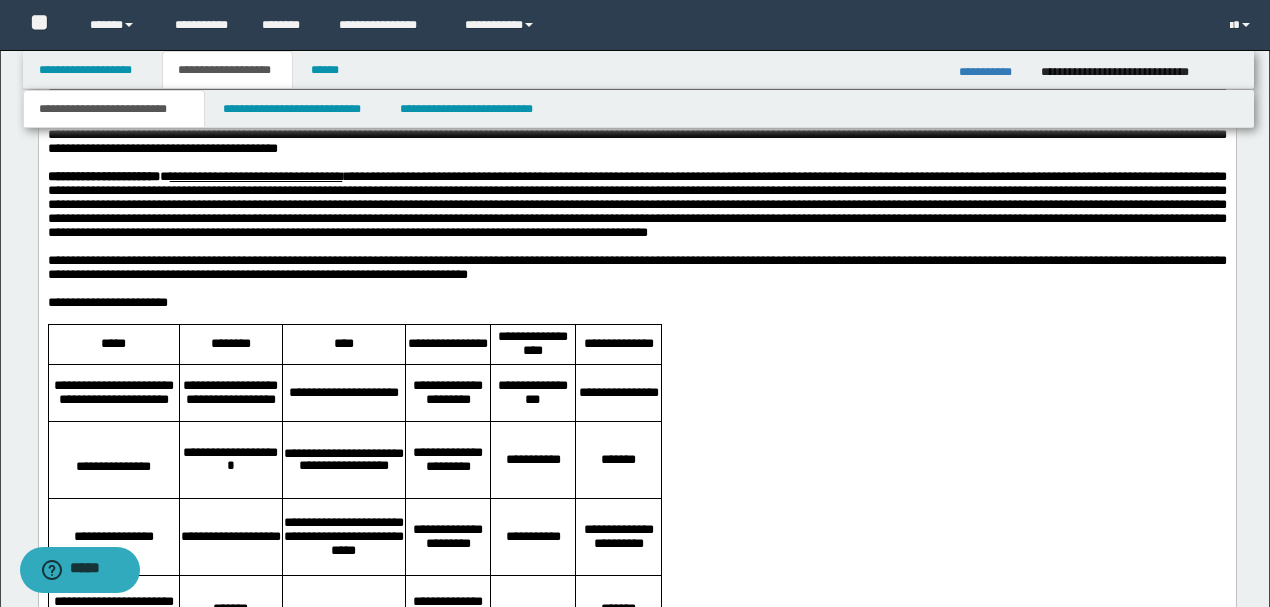 click on "**********" at bounding box center [636, 13] 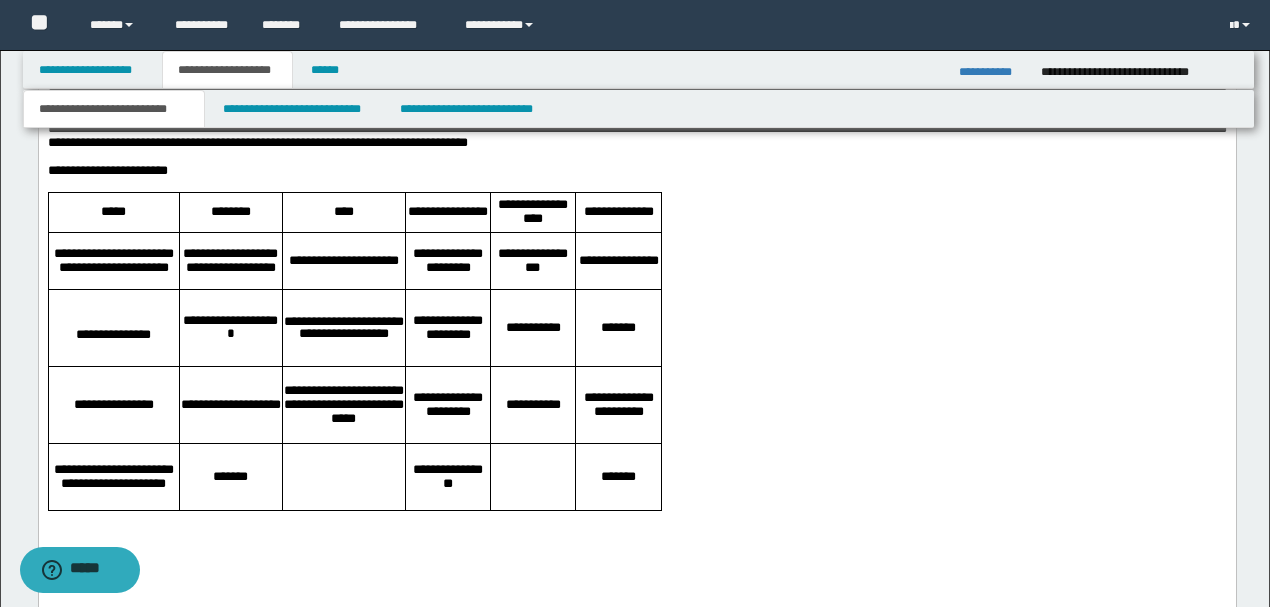 scroll, scrollTop: 1951, scrollLeft: 0, axis: vertical 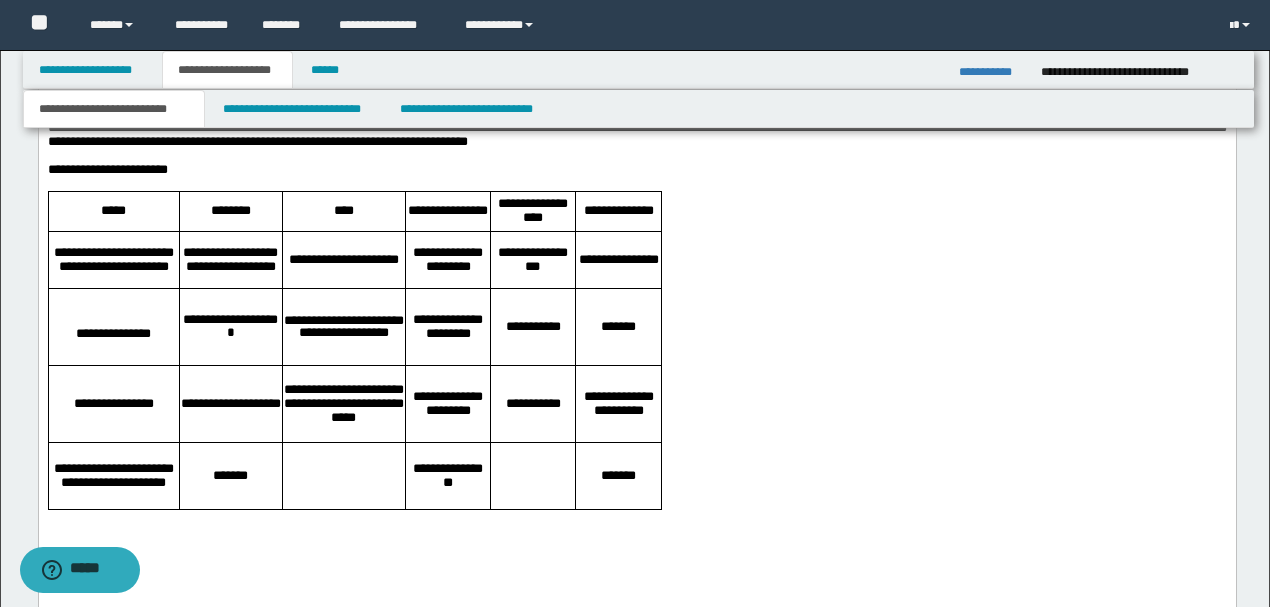 click on "**********" at bounding box center (636, 171) 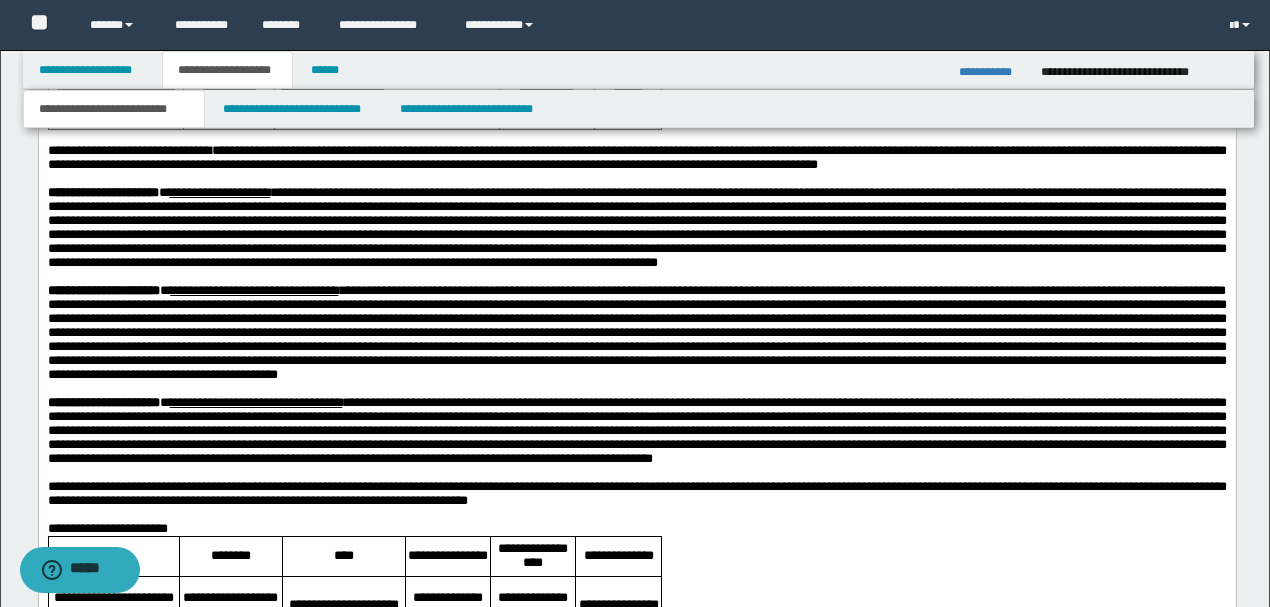 scroll, scrollTop: 1551, scrollLeft: 0, axis: vertical 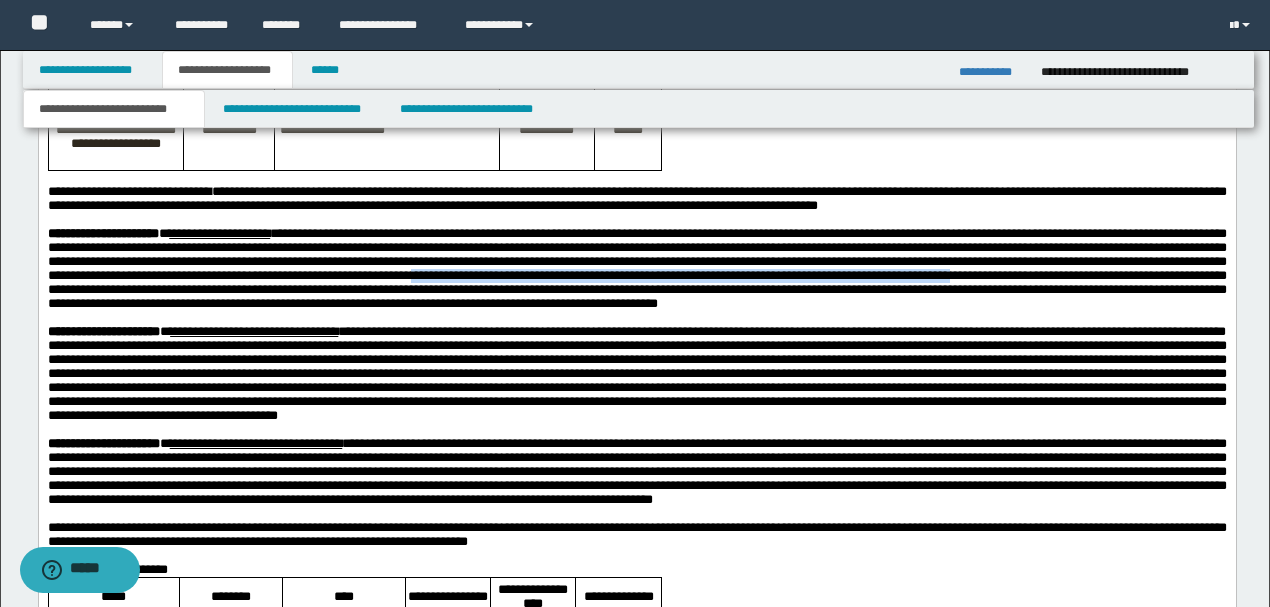drag, startPoint x: 93, startPoint y: 340, endPoint x: 726, endPoint y: 338, distance: 633.0032 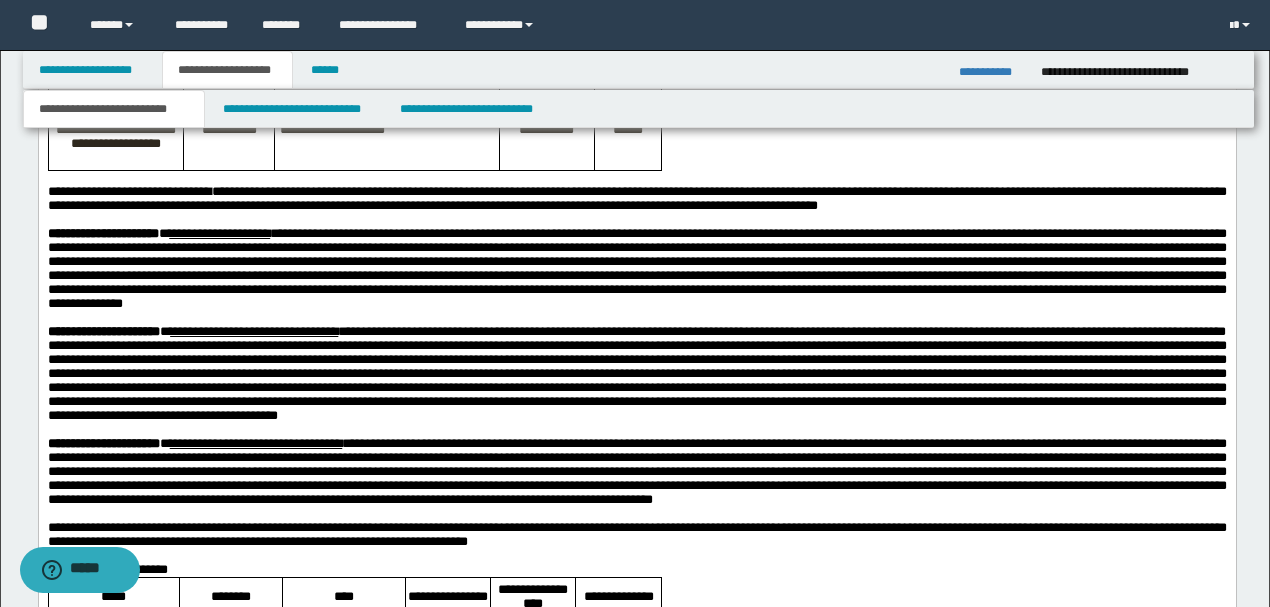 click on "**********" at bounding box center (636, 269) 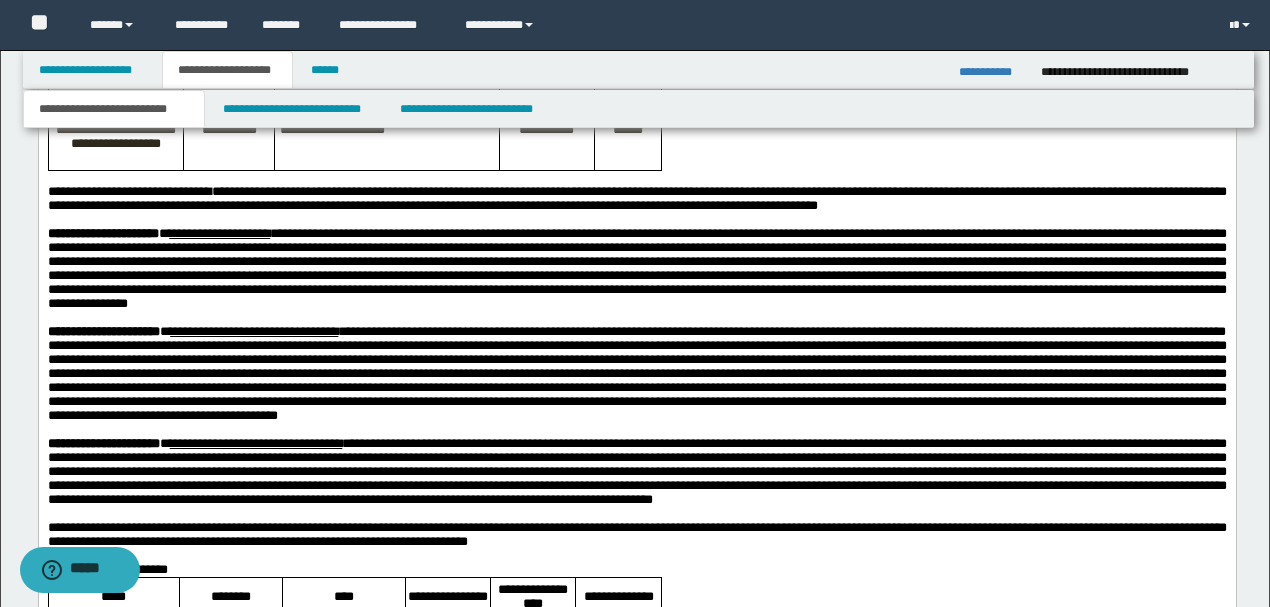 click on "**********" at bounding box center (636, 269) 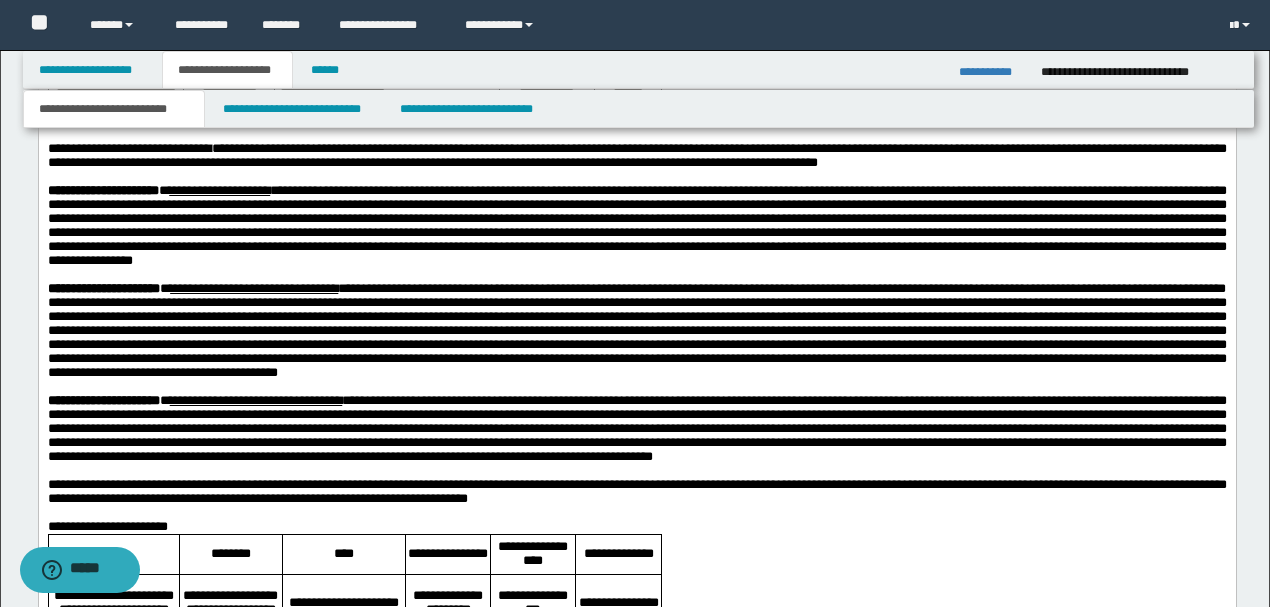scroll, scrollTop: 1618, scrollLeft: 0, axis: vertical 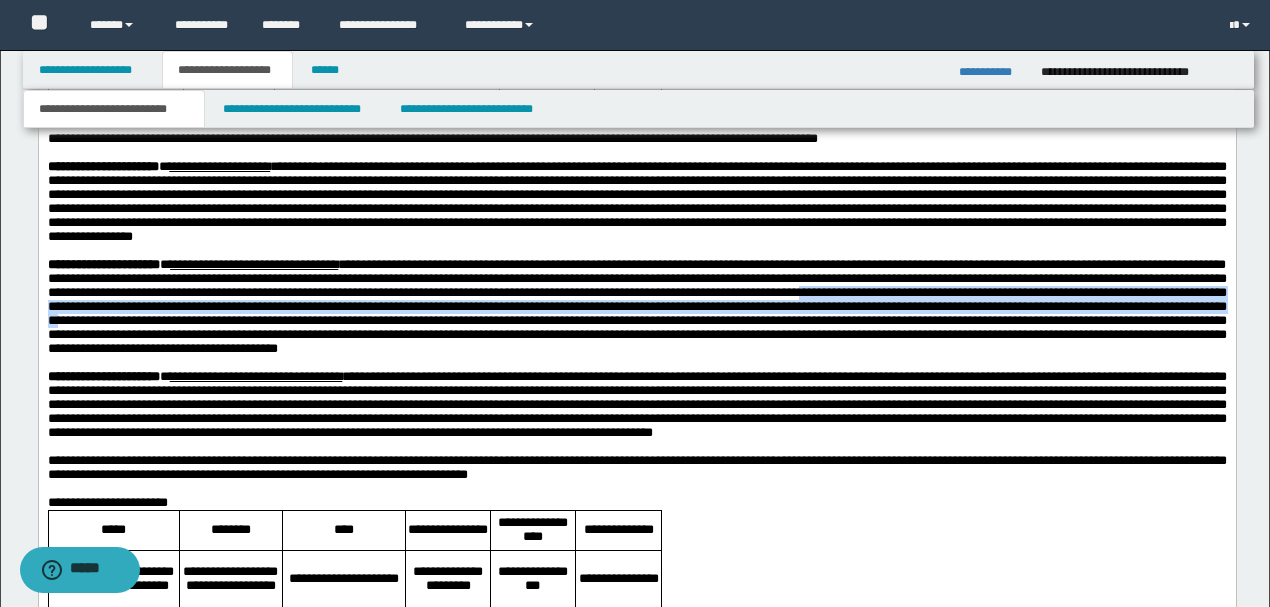 drag, startPoint x: 276, startPoint y: 387, endPoint x: 1012, endPoint y: 405, distance: 736.2201 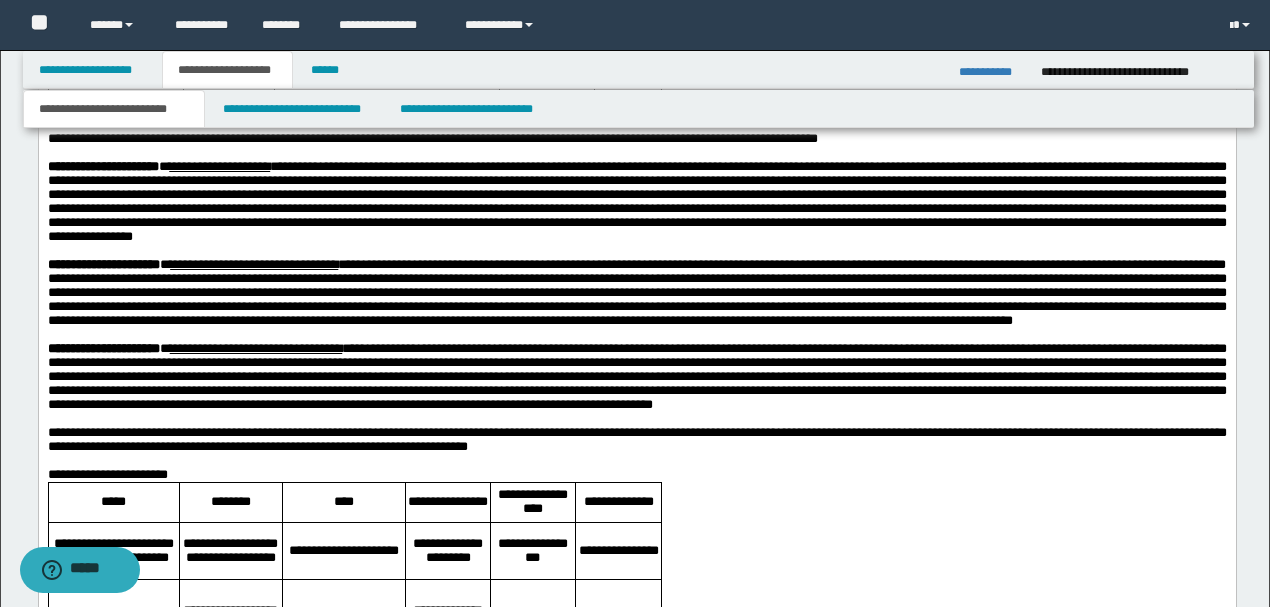 click on "**********" at bounding box center (636, 293) 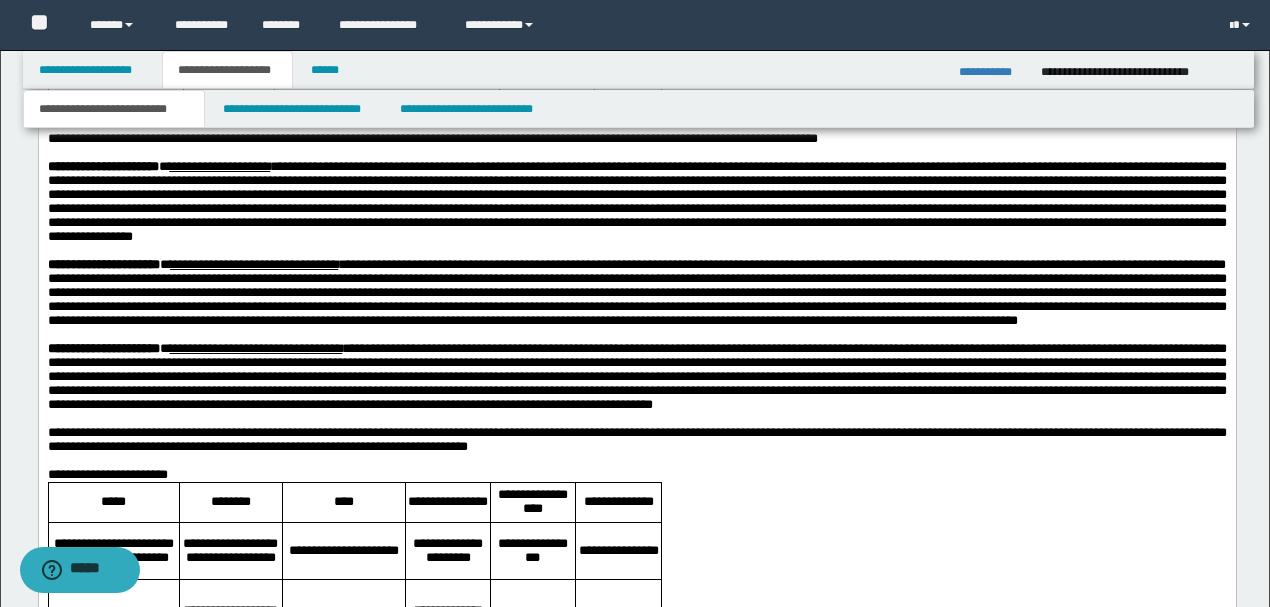 click on "**********" at bounding box center (636, 293) 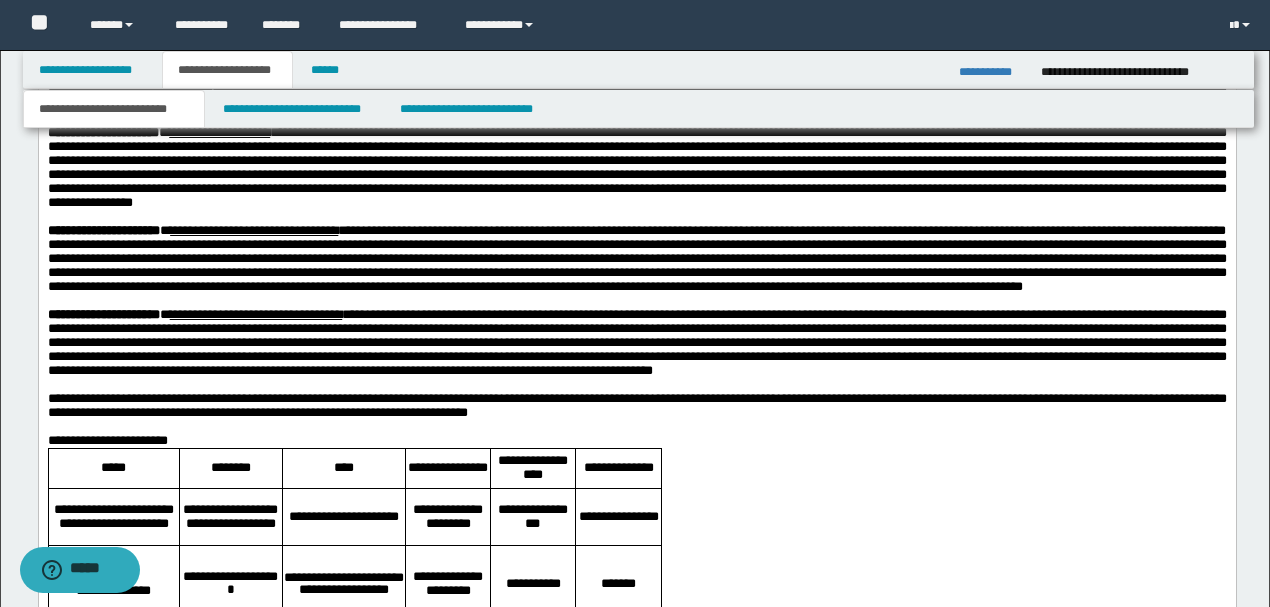 scroll, scrollTop: 1684, scrollLeft: 0, axis: vertical 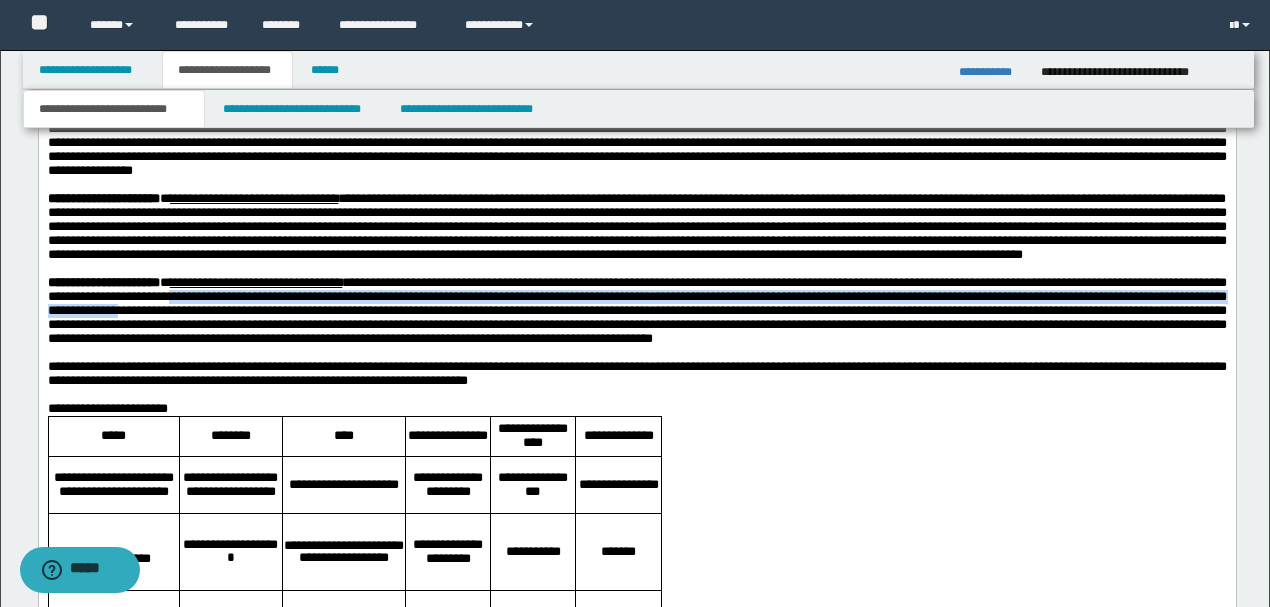 drag, startPoint x: 418, startPoint y: 407, endPoint x: 639, endPoint y: 425, distance: 221.73183 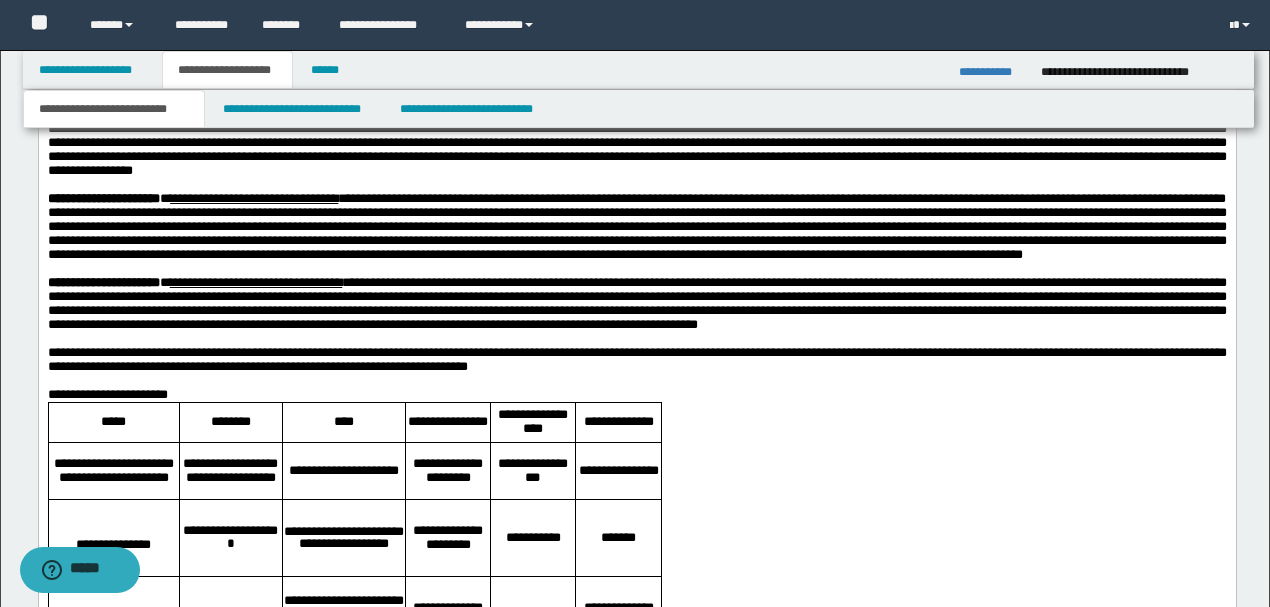 click on "**********" at bounding box center (636, 304) 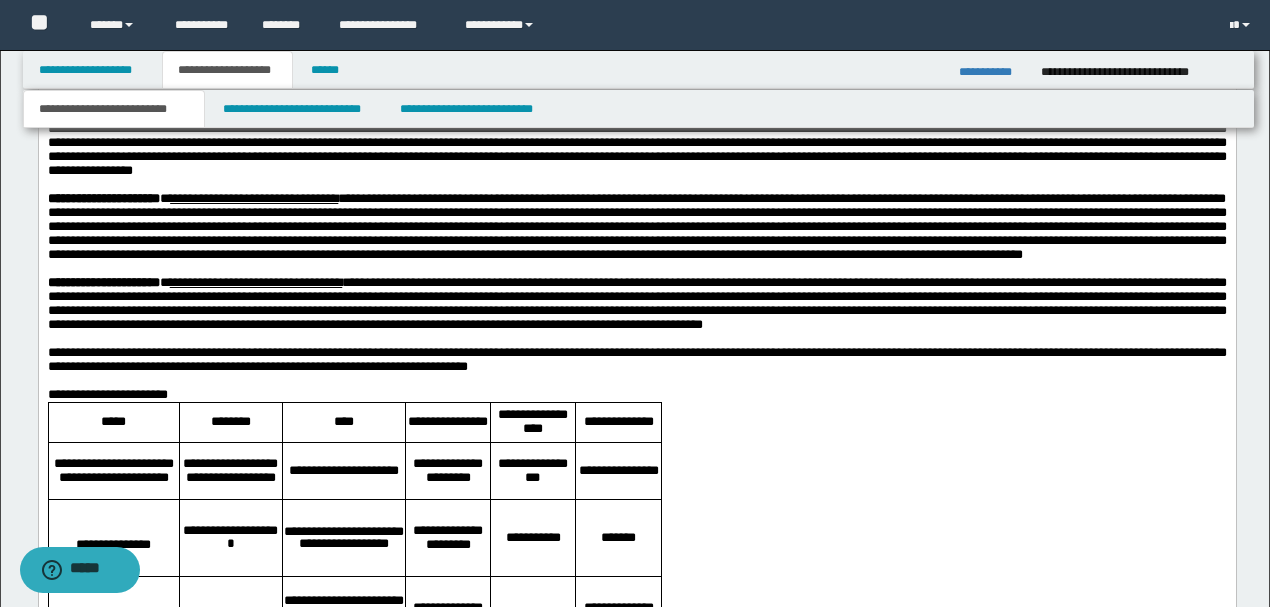 click on "**********" at bounding box center [636, 304] 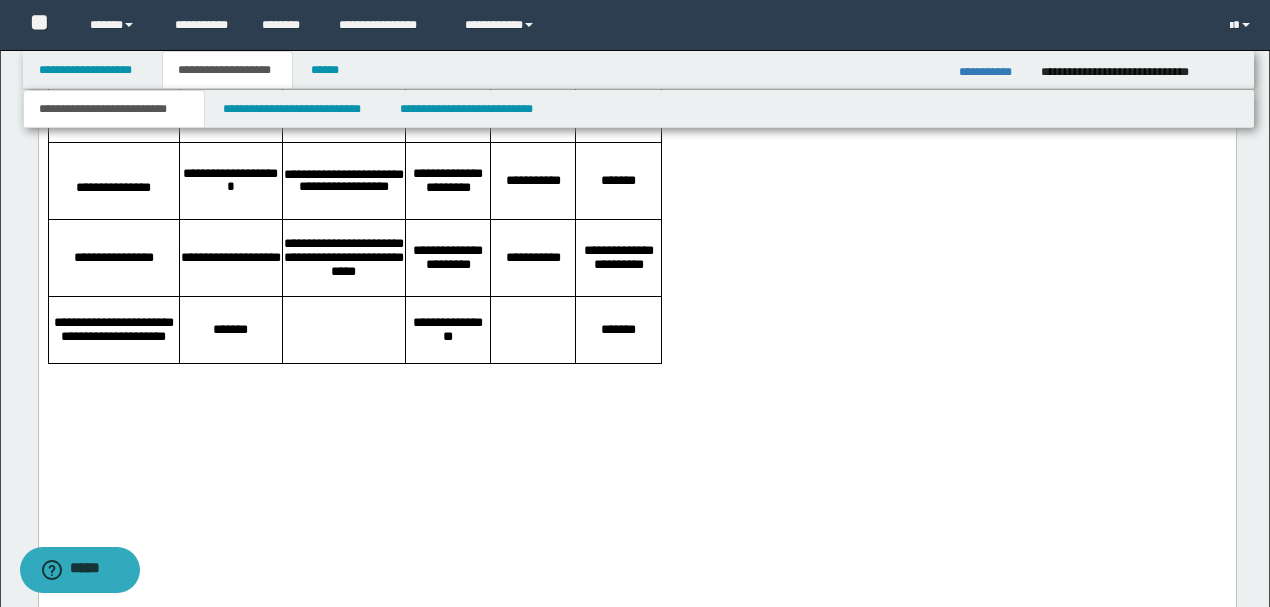 scroll, scrollTop: 2018, scrollLeft: 0, axis: vertical 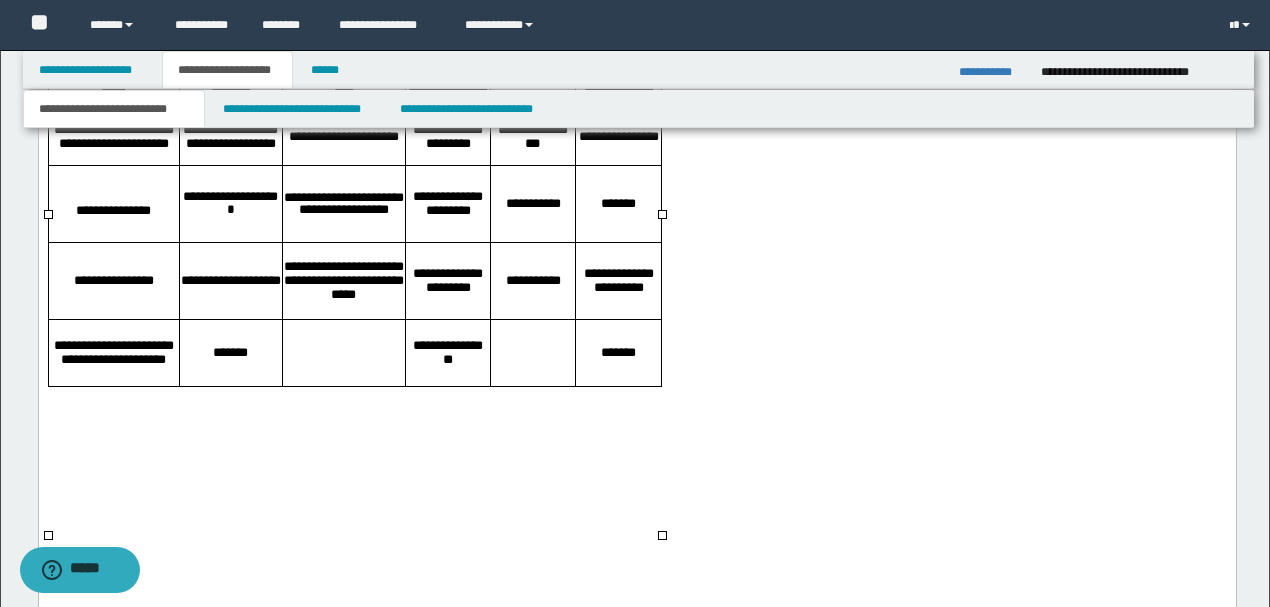 click on "**********" at bounding box center (113, 205) 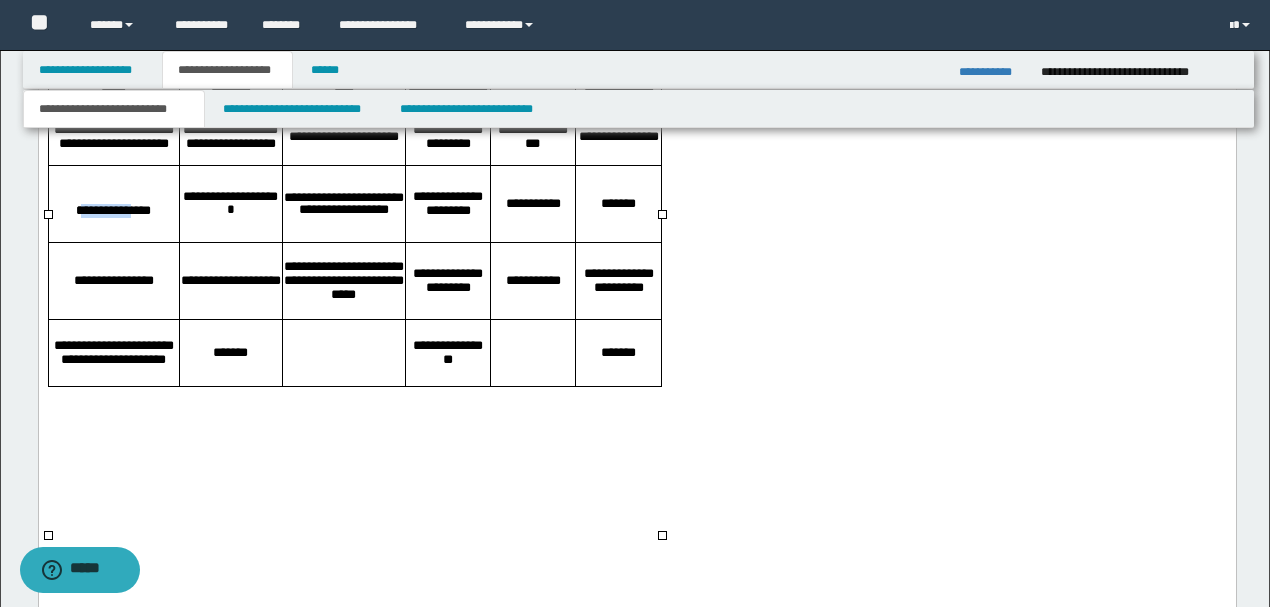 drag, startPoint x: 73, startPoint y: 337, endPoint x: 133, endPoint y: 363, distance: 65.39113 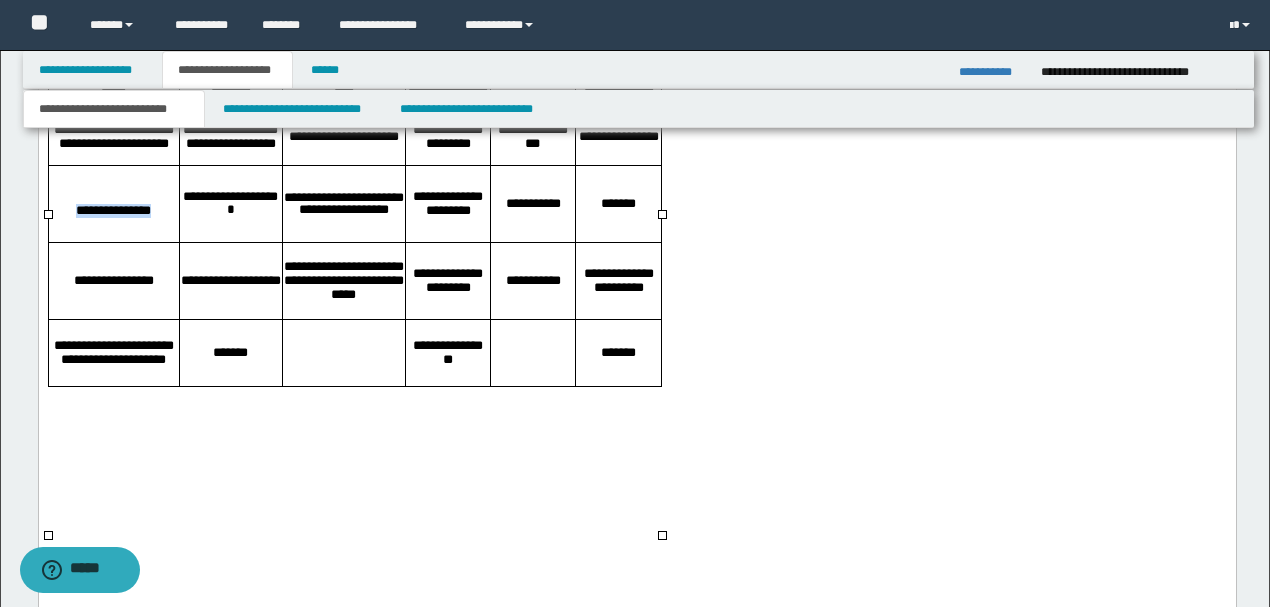 drag, startPoint x: 165, startPoint y: 363, endPoint x: 56, endPoint y: 363, distance: 109 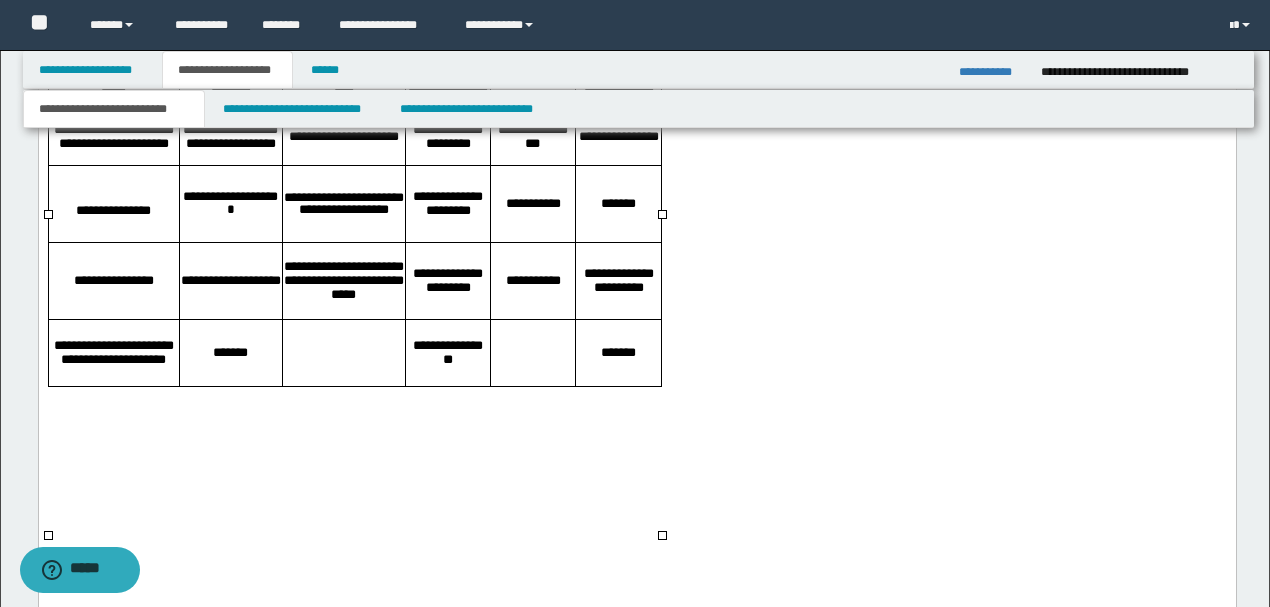 click on "**********" at bounding box center [229, 204] 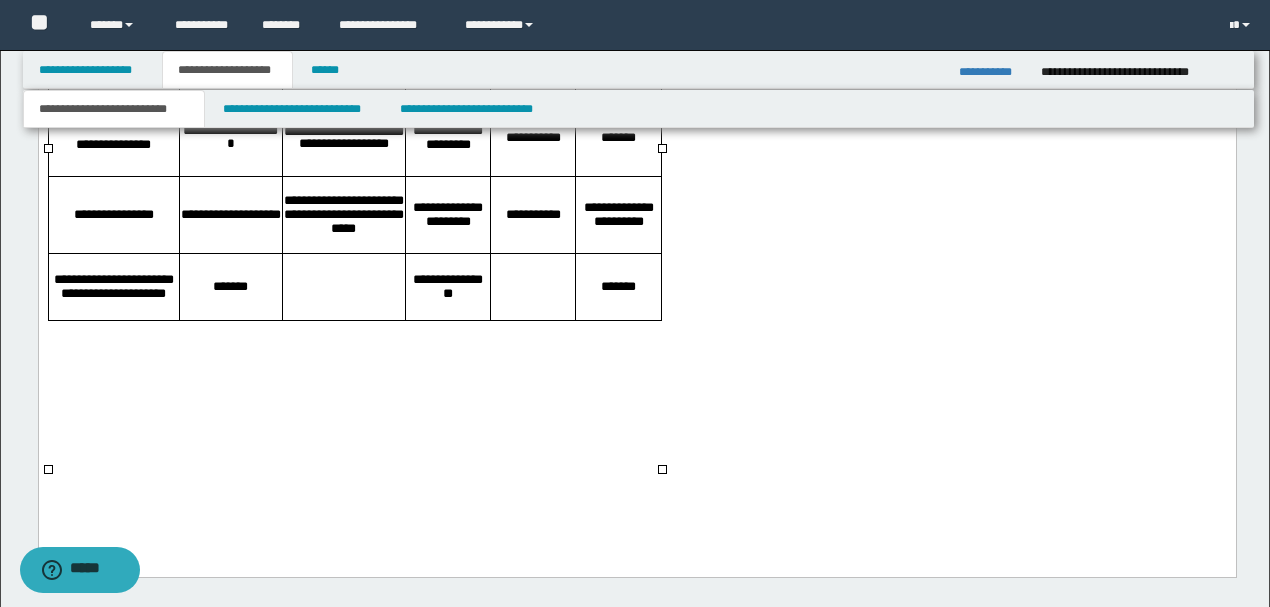 click on "**********" at bounding box center (343, 215) 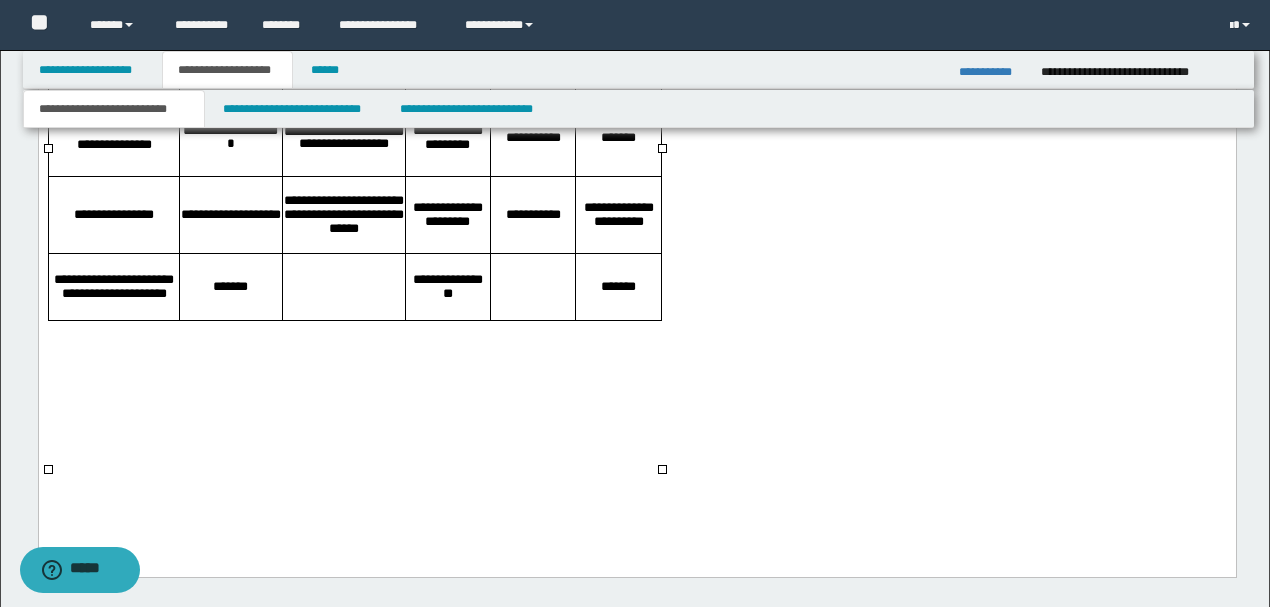 click on "**********" at bounding box center (343, 215) 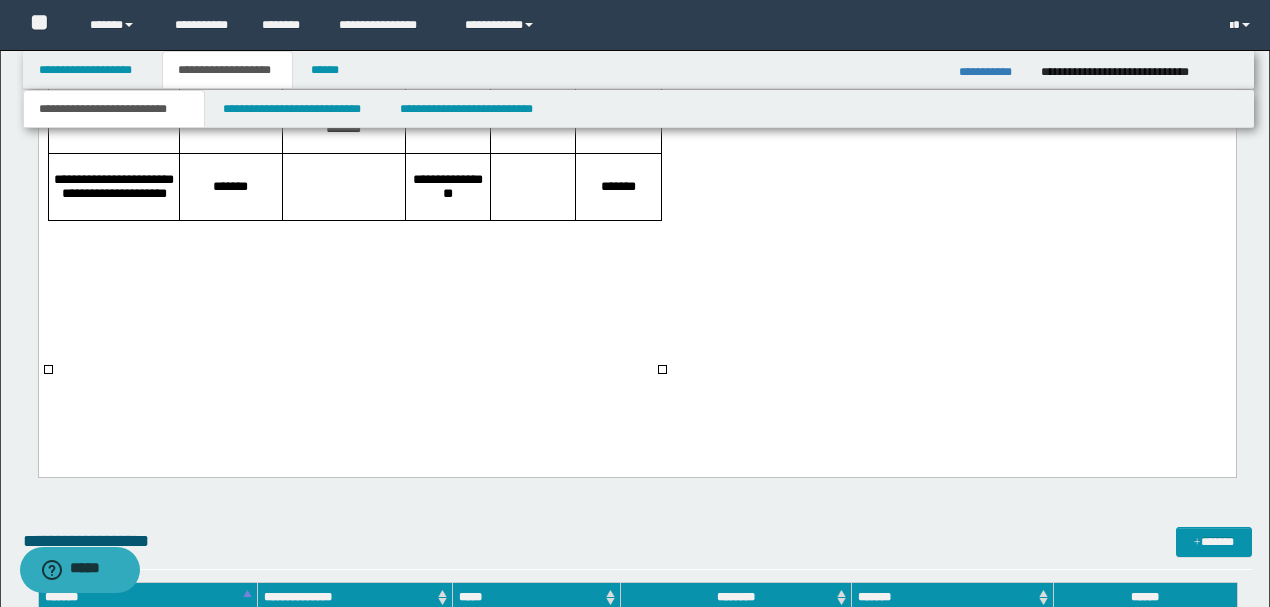 scroll, scrollTop: 2218, scrollLeft: 0, axis: vertical 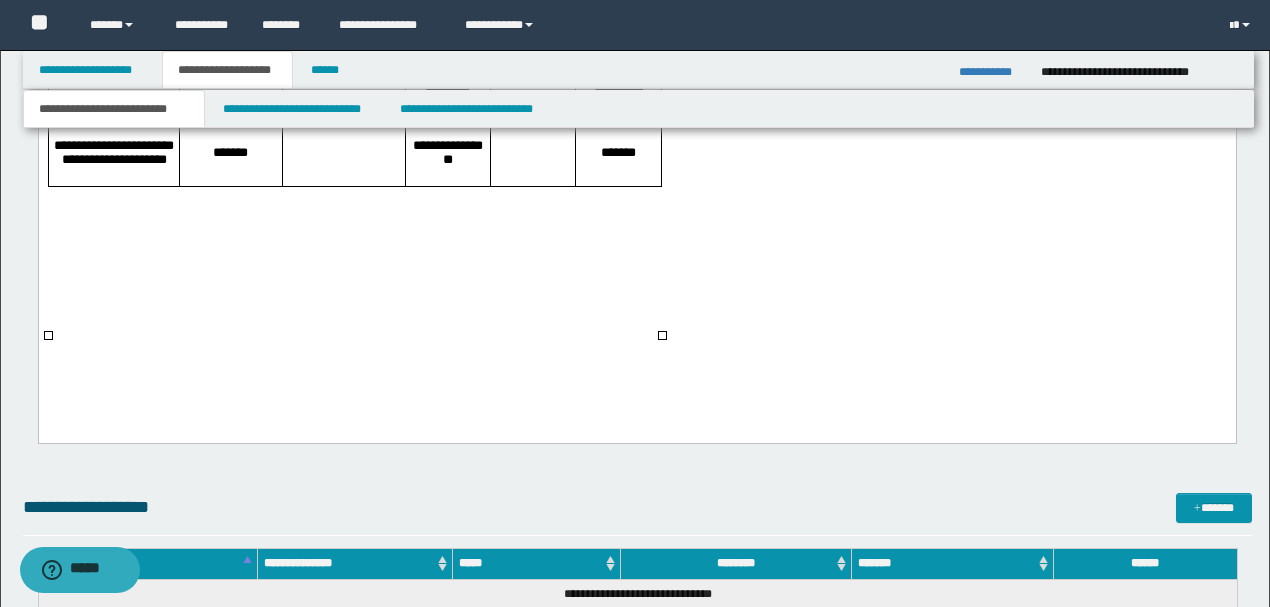 click on "**********" at bounding box center [636, -415] 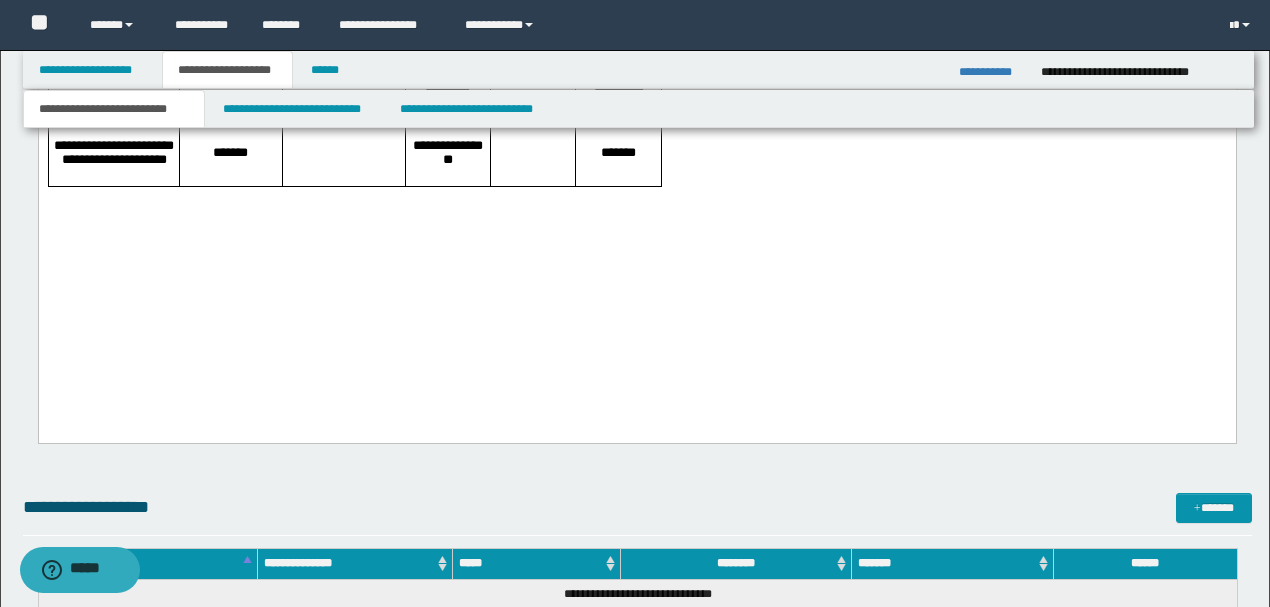 click on "**********" at bounding box center (636, -415) 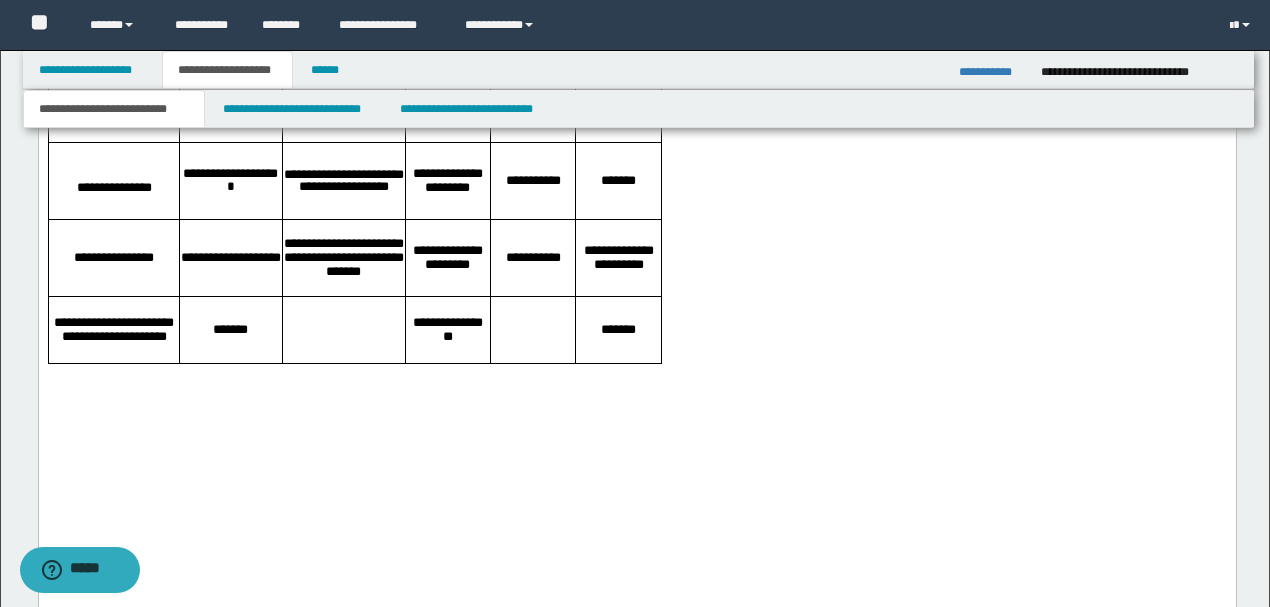 scroll, scrollTop: 2213, scrollLeft: 0, axis: vertical 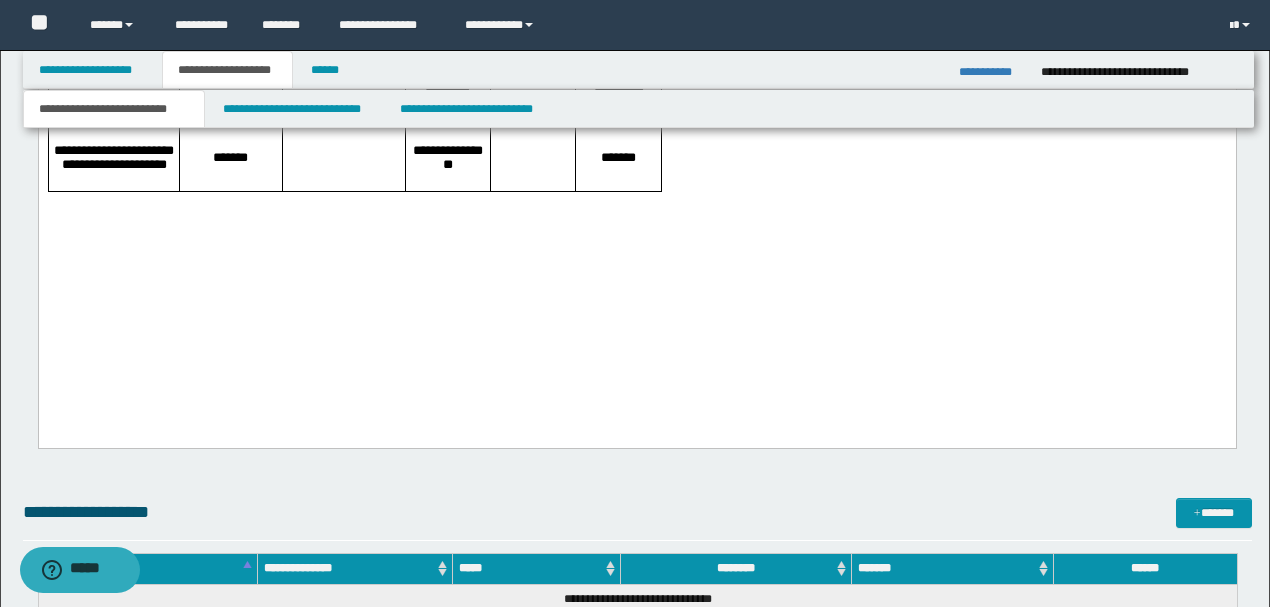 click on "**********" at bounding box center (636, -410) 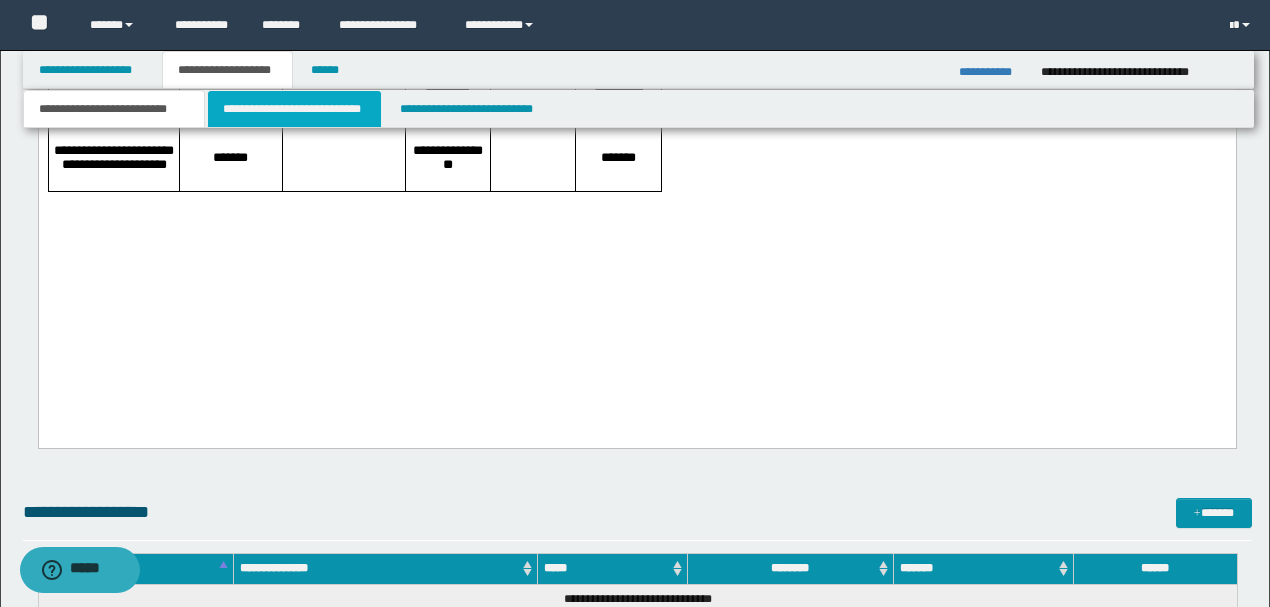 click on "**********" at bounding box center (294, 109) 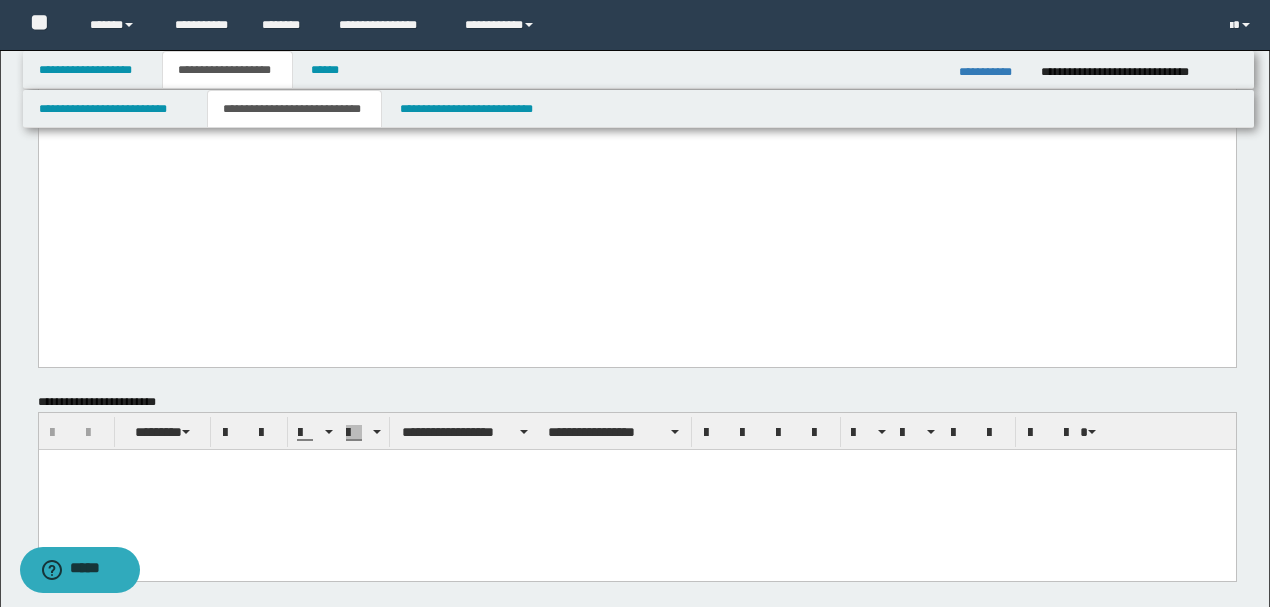 scroll, scrollTop: 480, scrollLeft: 0, axis: vertical 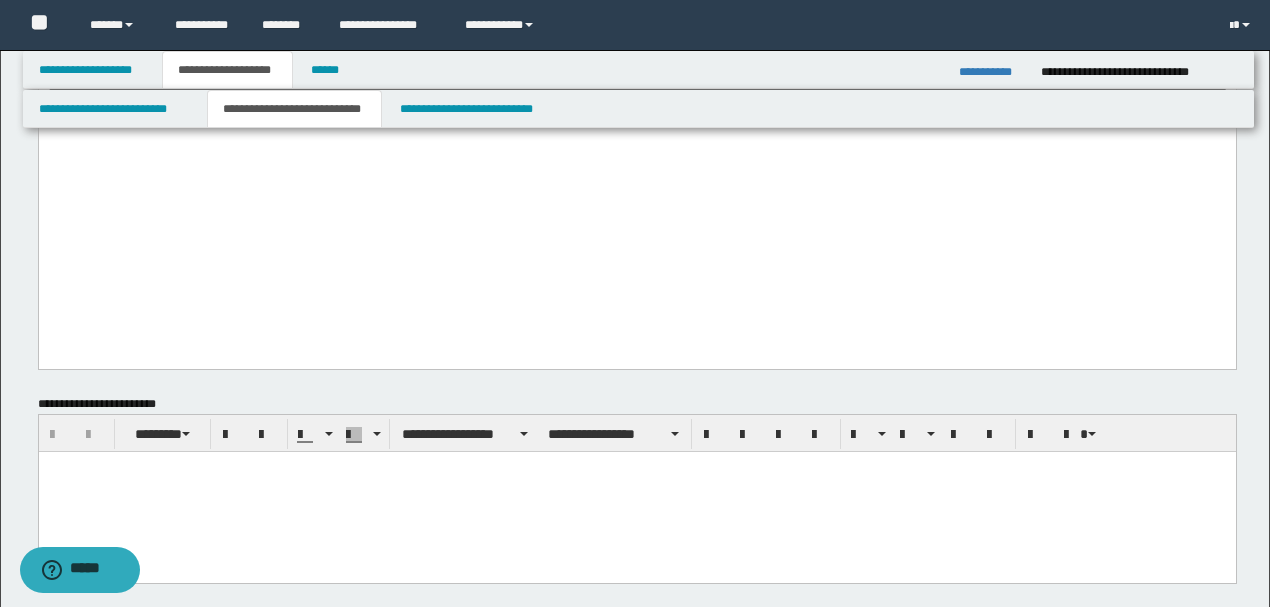 click at bounding box center [636, 467] 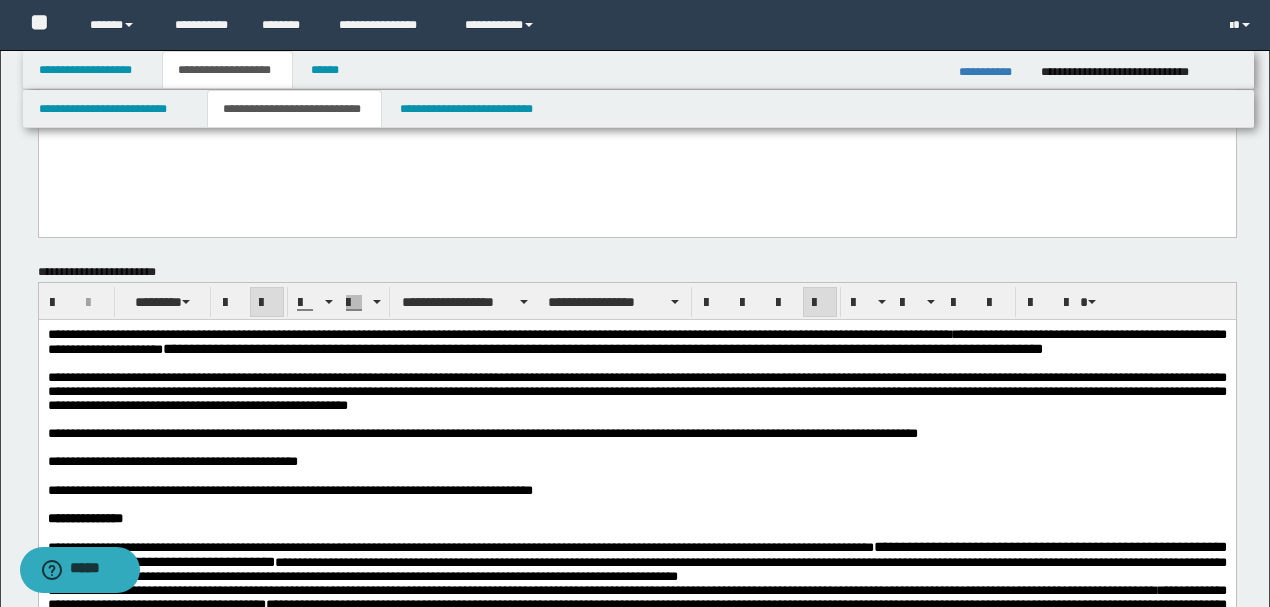 scroll, scrollTop: 613, scrollLeft: 0, axis: vertical 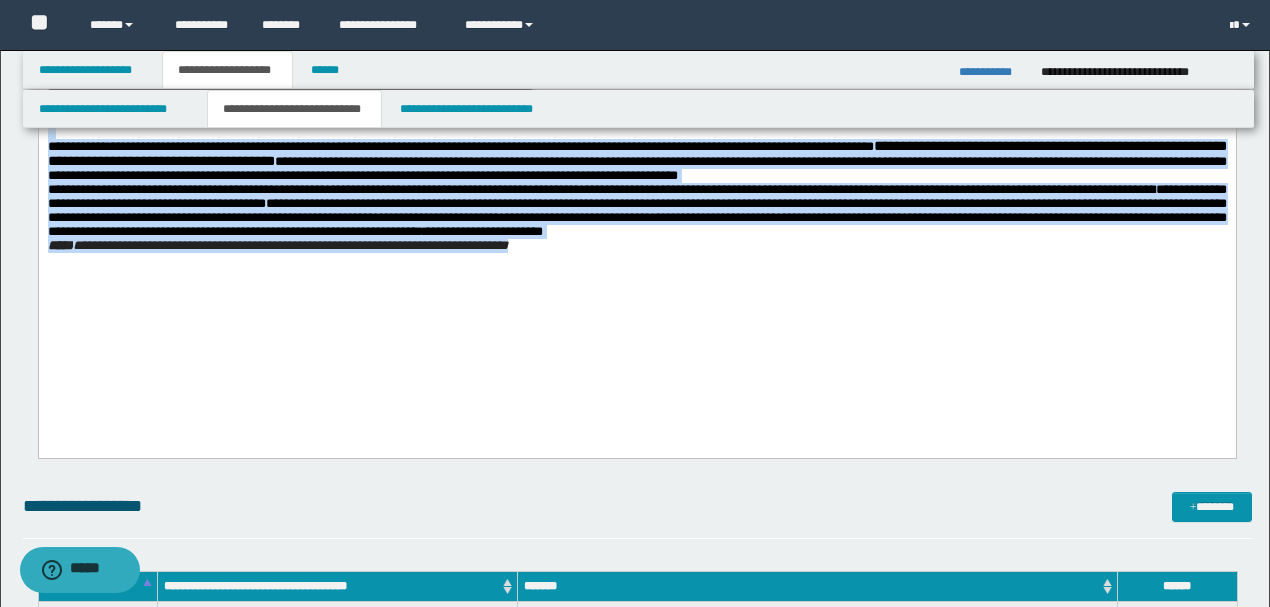 drag, startPoint x: 46, startPoint y: -67, endPoint x: 781, endPoint y: 386, distance: 863.3852 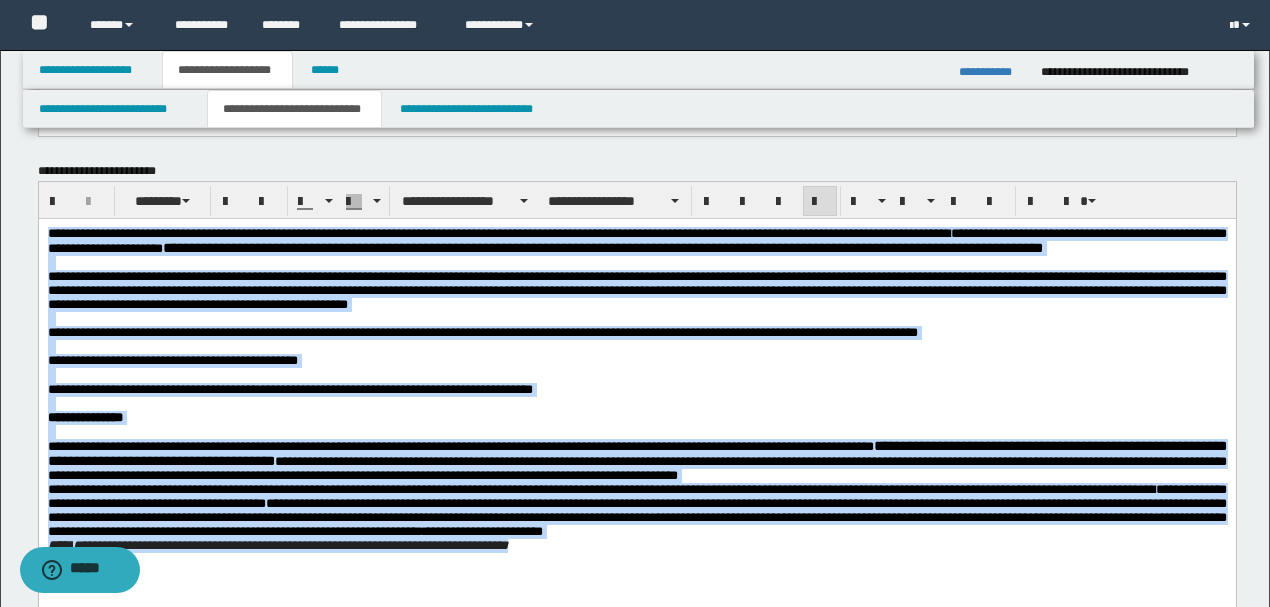 scroll, scrollTop: 680, scrollLeft: 0, axis: vertical 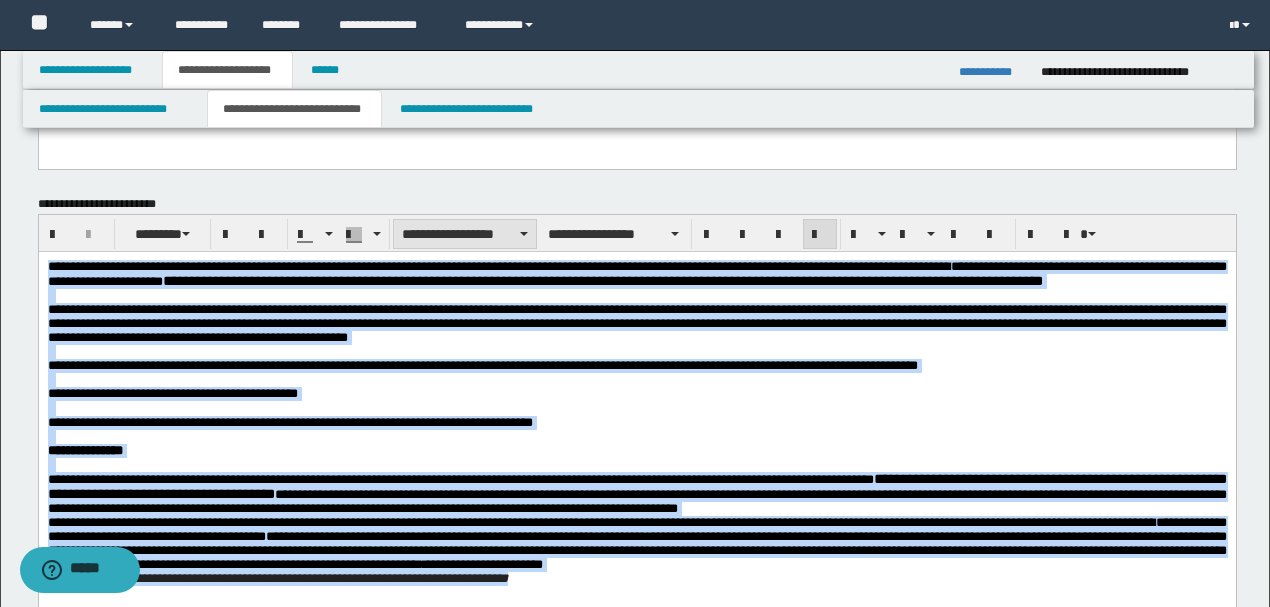 click on "**********" at bounding box center (465, 234) 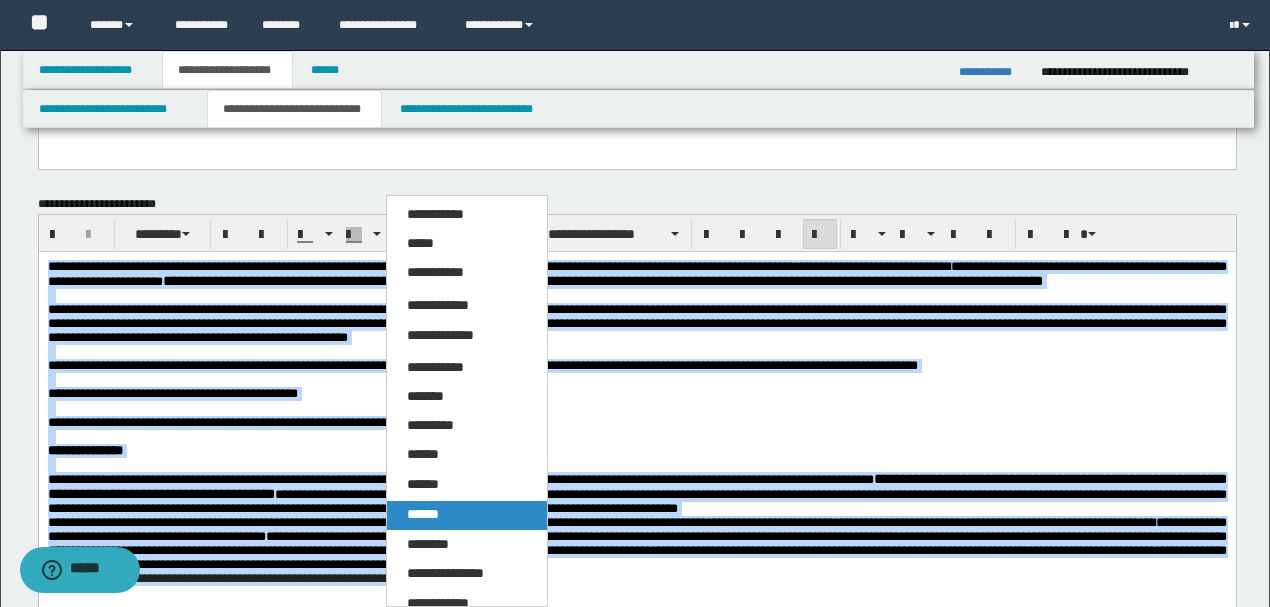 click on "******" at bounding box center (466, 515) 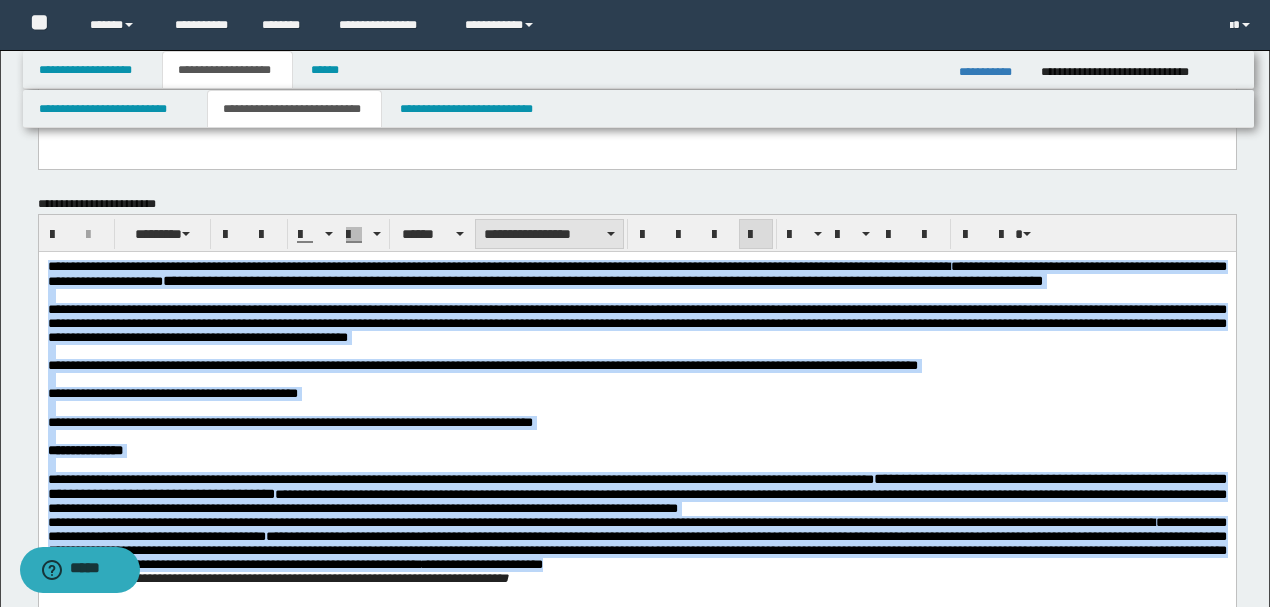 click on "**********" at bounding box center [549, 234] 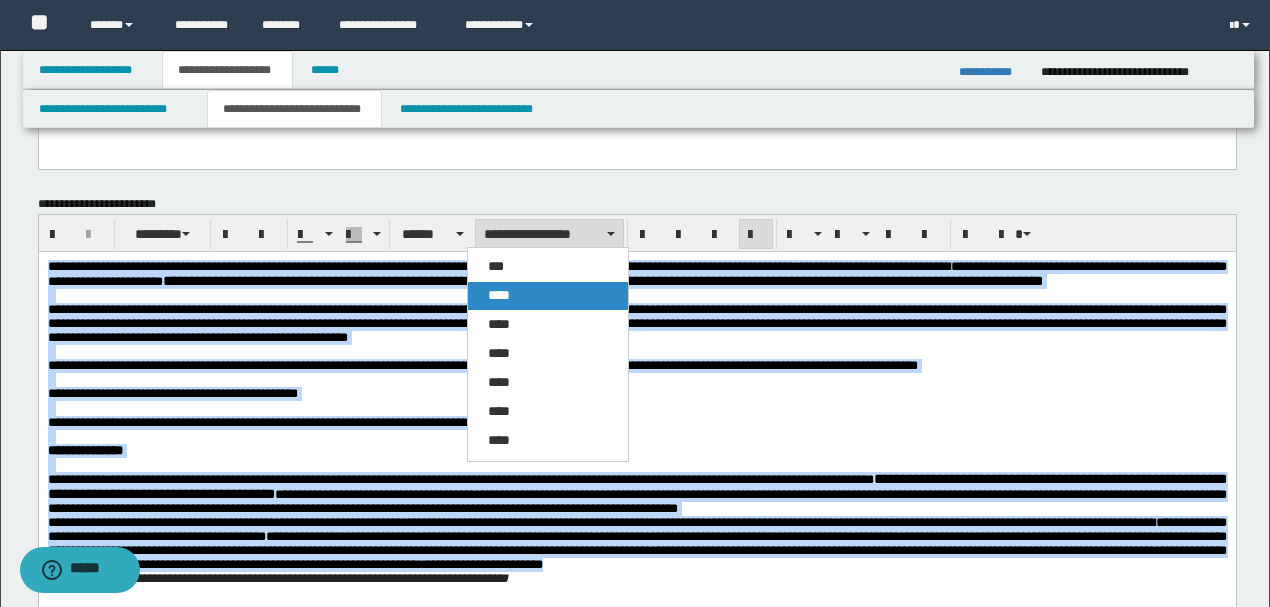click on "****" at bounding box center (499, 295) 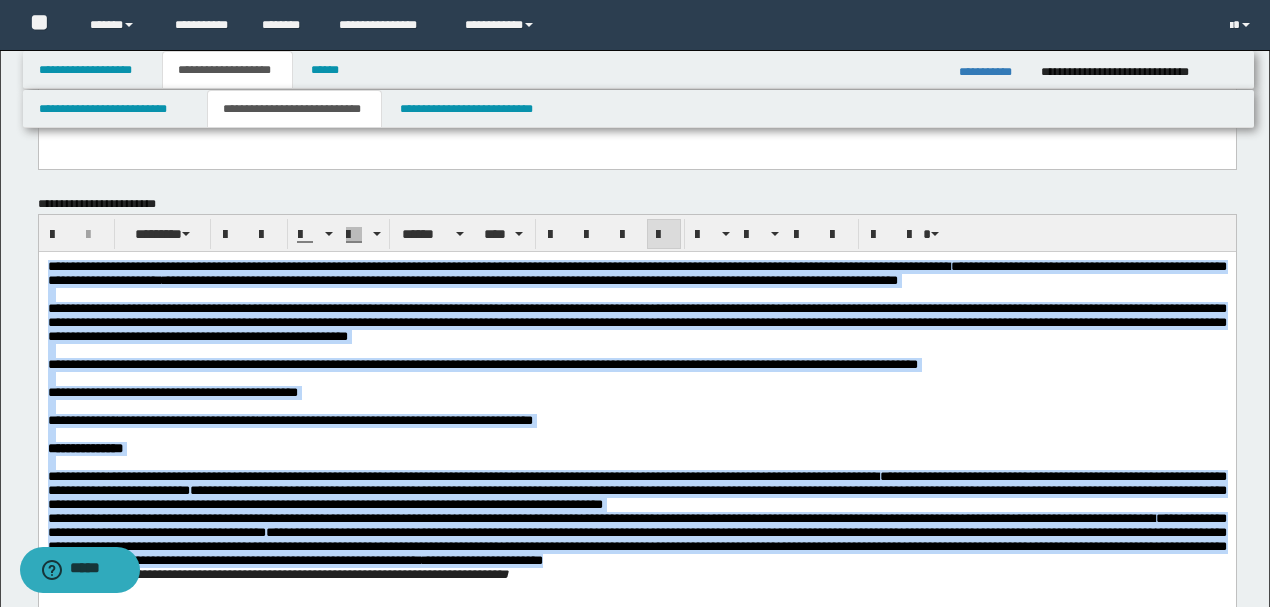 click on "**********" at bounding box center [636, 274] 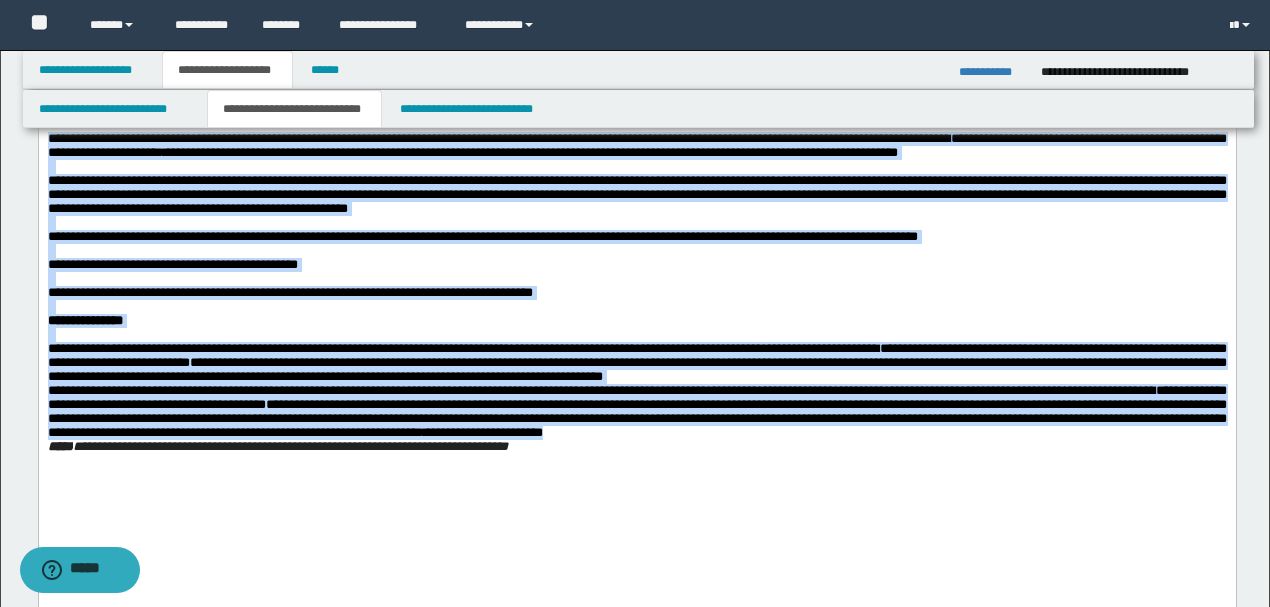 scroll, scrollTop: 813, scrollLeft: 0, axis: vertical 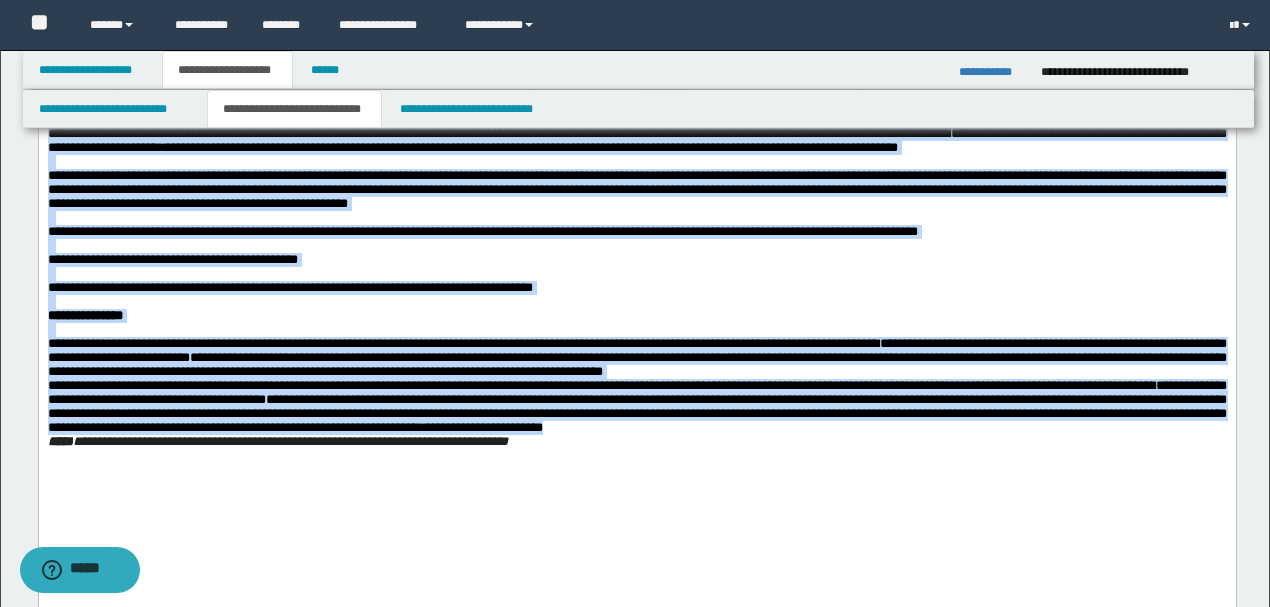 click on "**********" at bounding box center [636, 260] 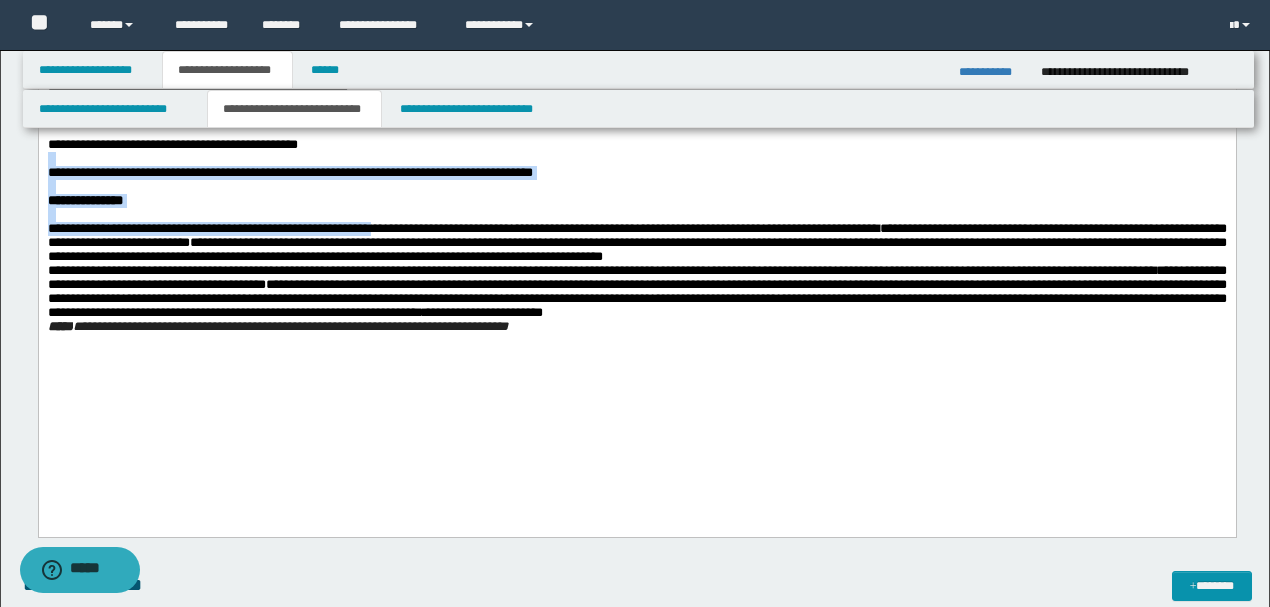 scroll, scrollTop: 946, scrollLeft: 0, axis: vertical 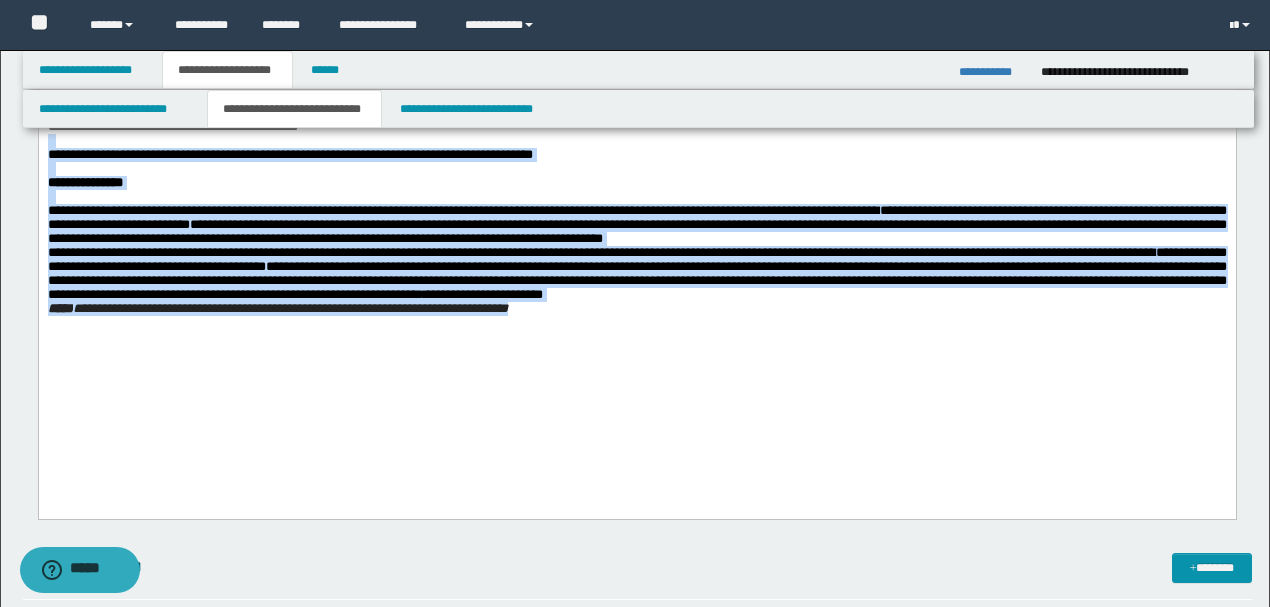 drag, startPoint x: 368, startPoint y: 167, endPoint x: 746, endPoint y: 434, distance: 462.7883 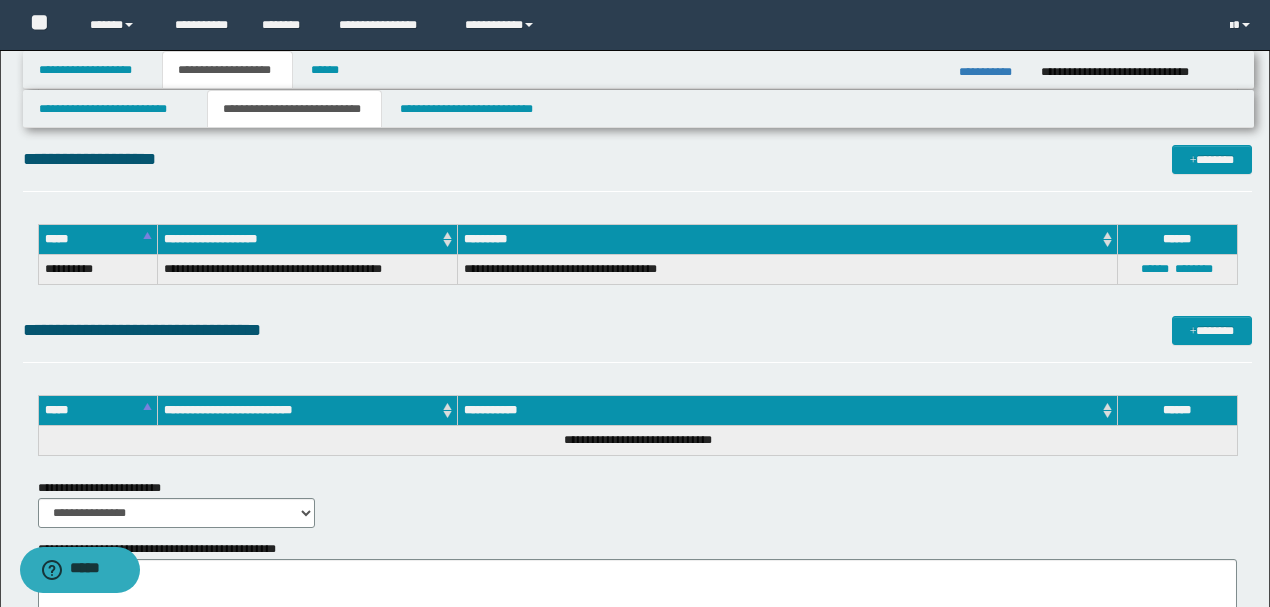 scroll, scrollTop: 2480, scrollLeft: 0, axis: vertical 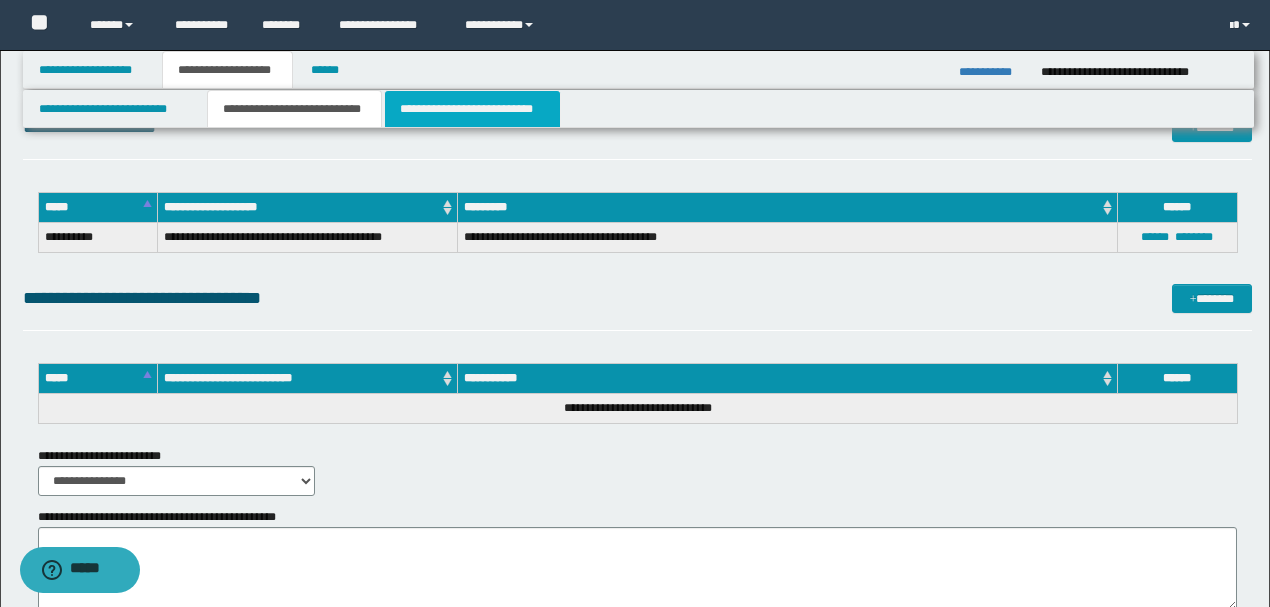 click on "**********" at bounding box center (472, 109) 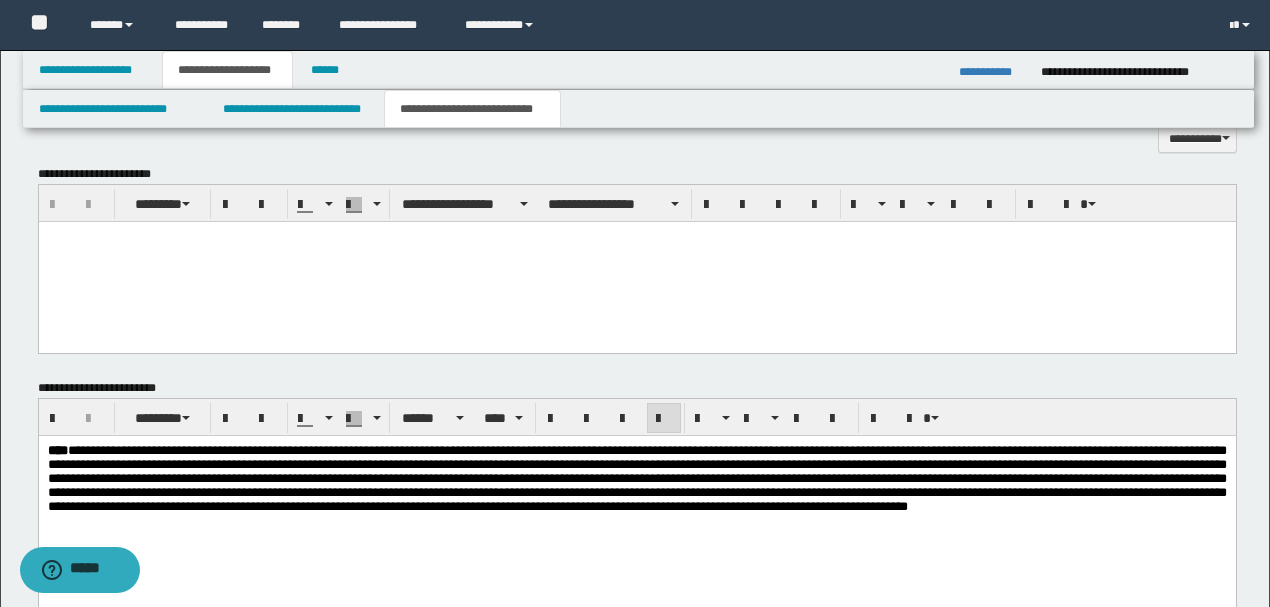 click on "****" at bounding box center (636, 477) 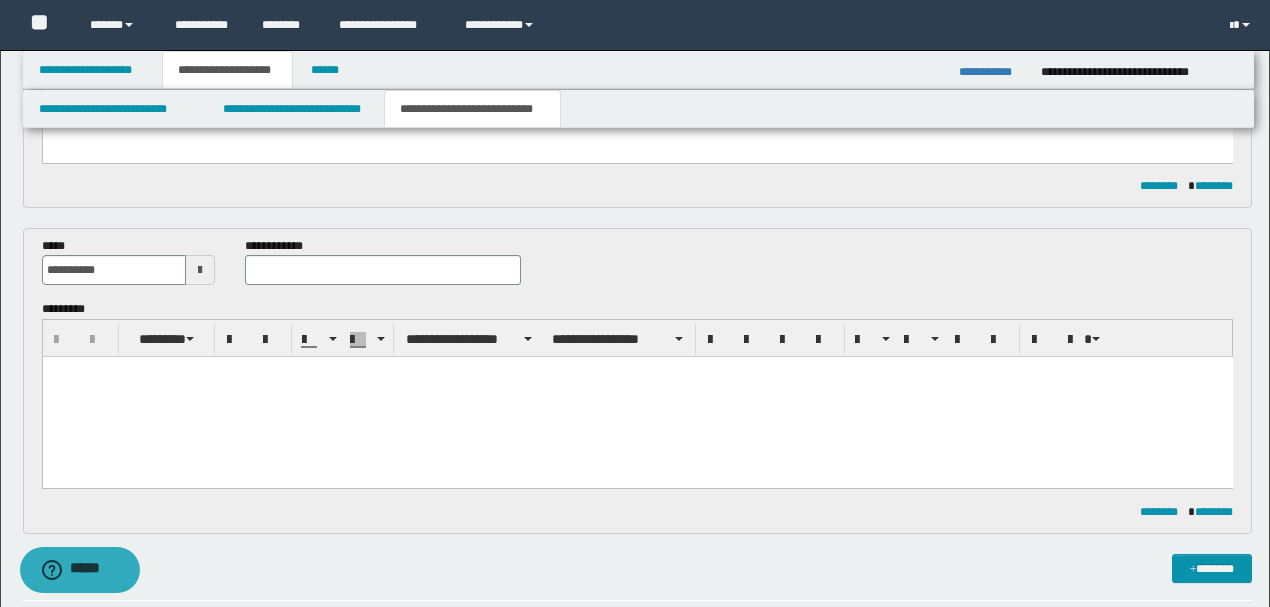 scroll, scrollTop: 391, scrollLeft: 0, axis: vertical 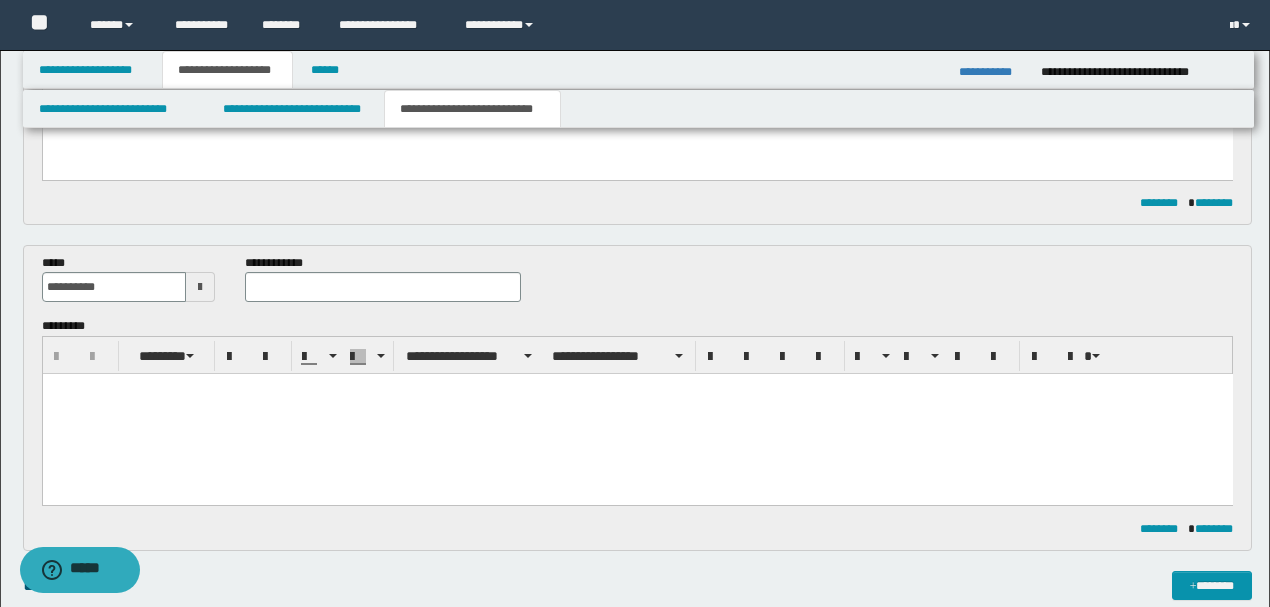 click at bounding box center (637, 414) 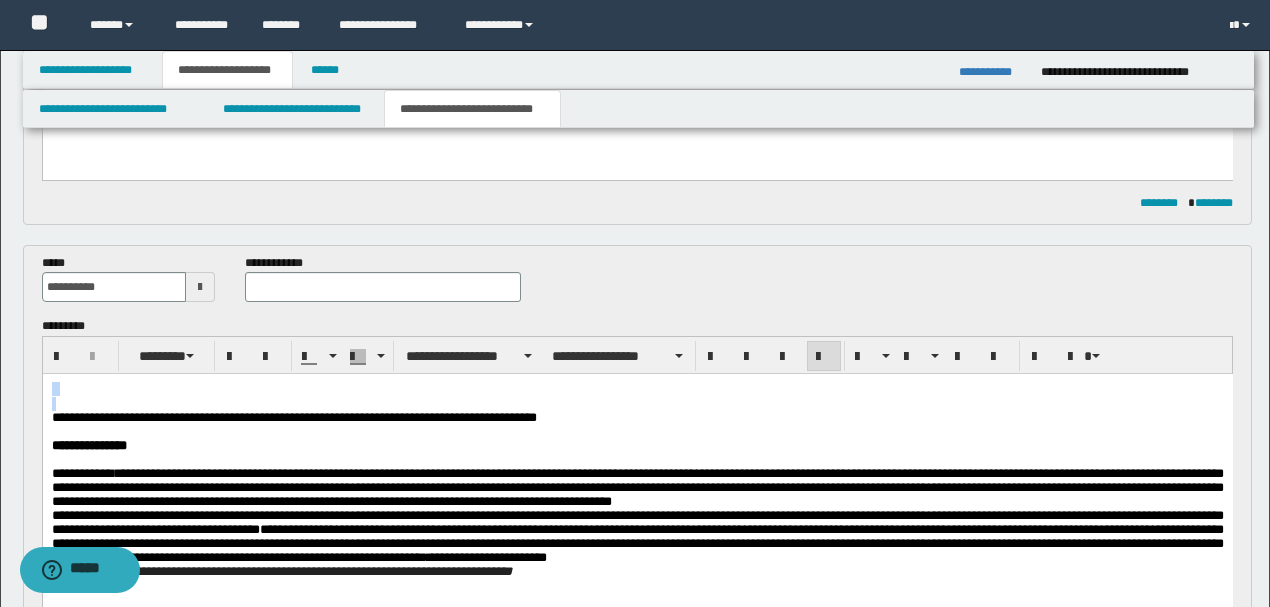drag, startPoint x: 51, startPoint y: 421, endPoint x: 42, endPoint y: 385, distance: 37.107952 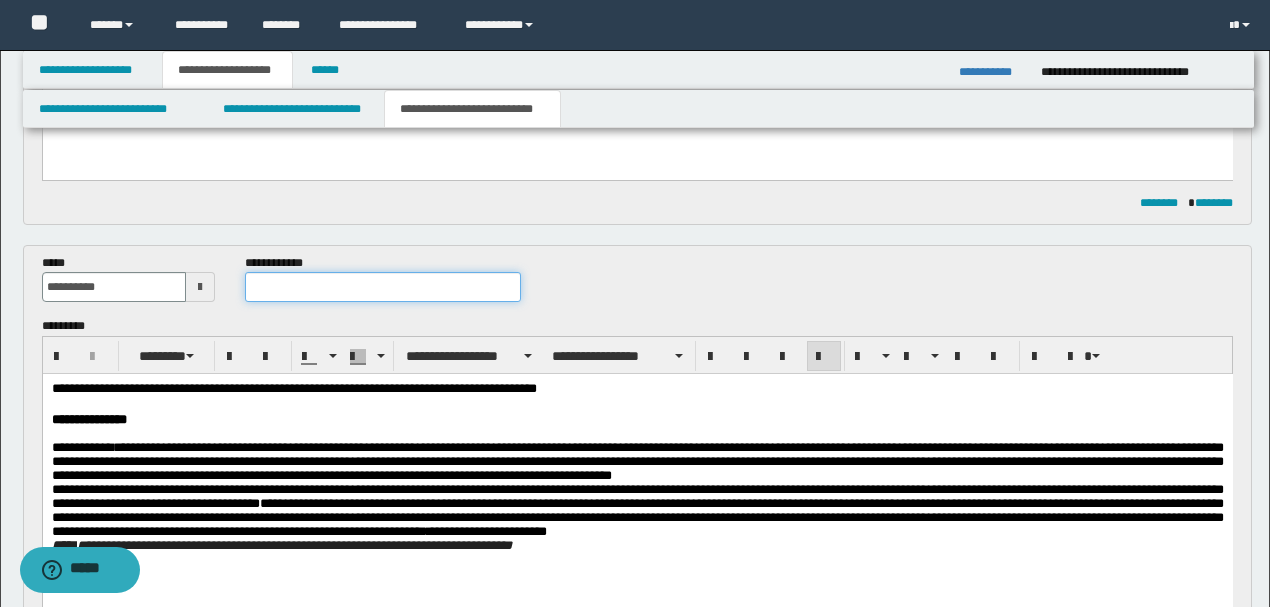 click at bounding box center (382, 287) 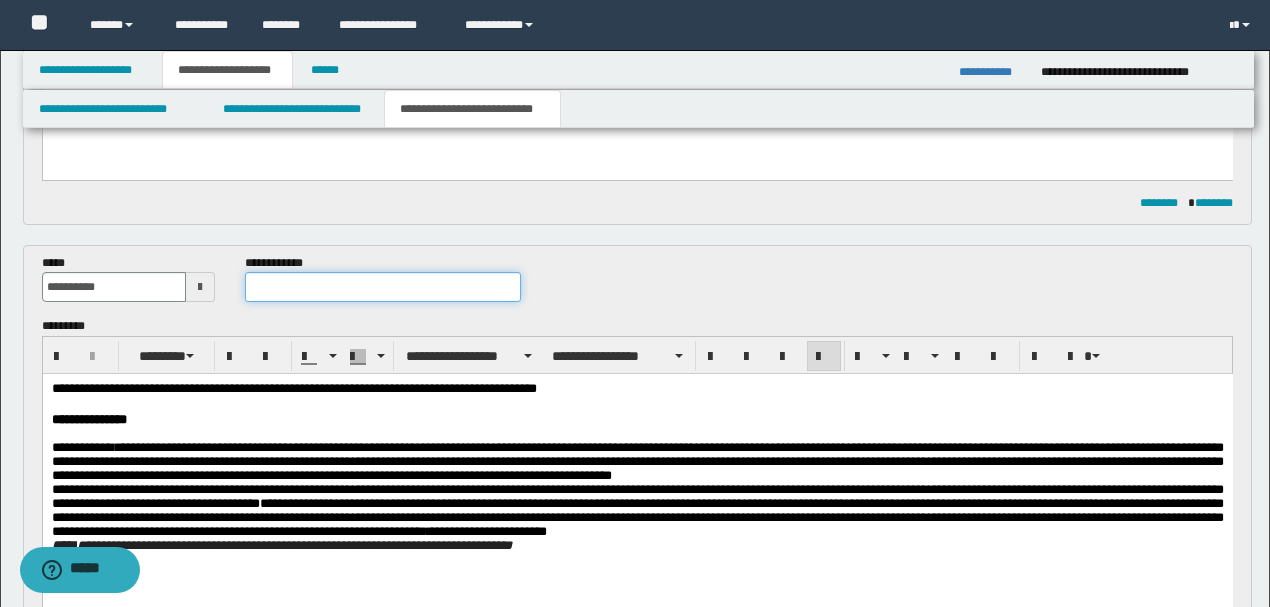 paste on "**********" 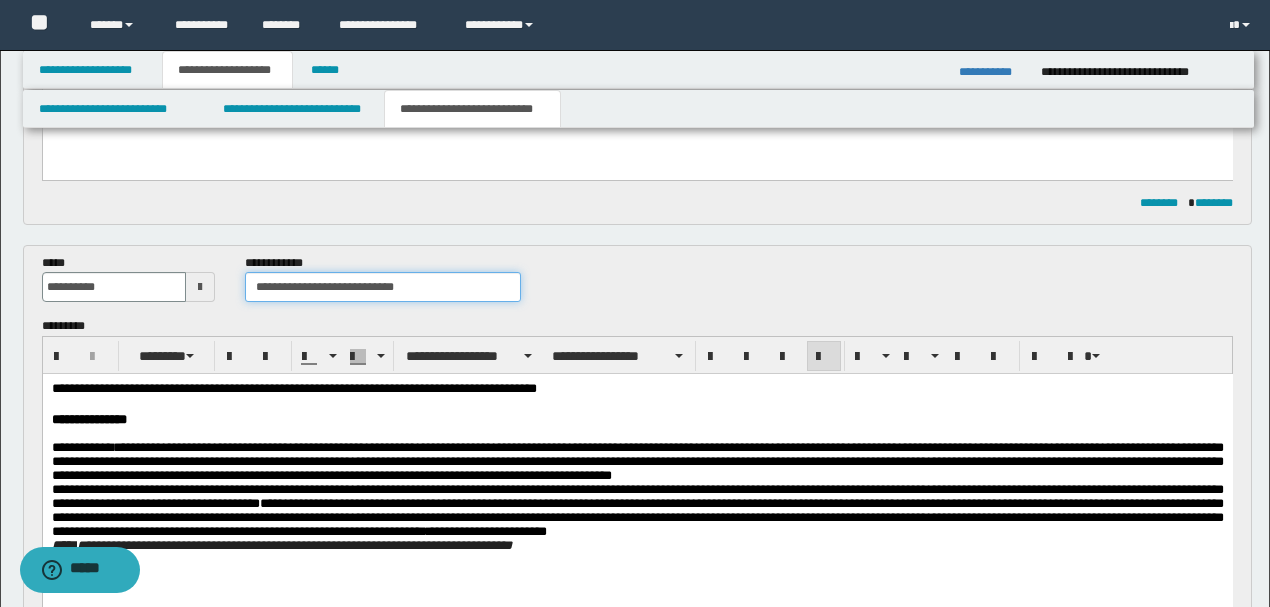 type on "**********" 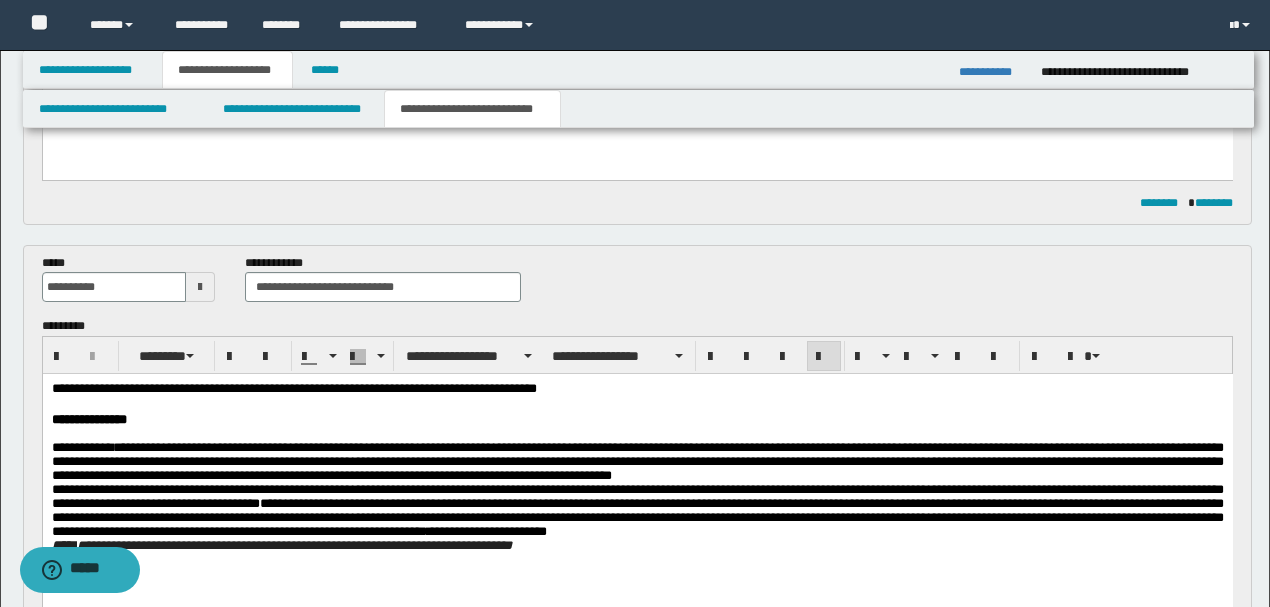 drag, startPoint x: 334, startPoint y: 434, endPoint x: 391, endPoint y: 417, distance: 59.48109 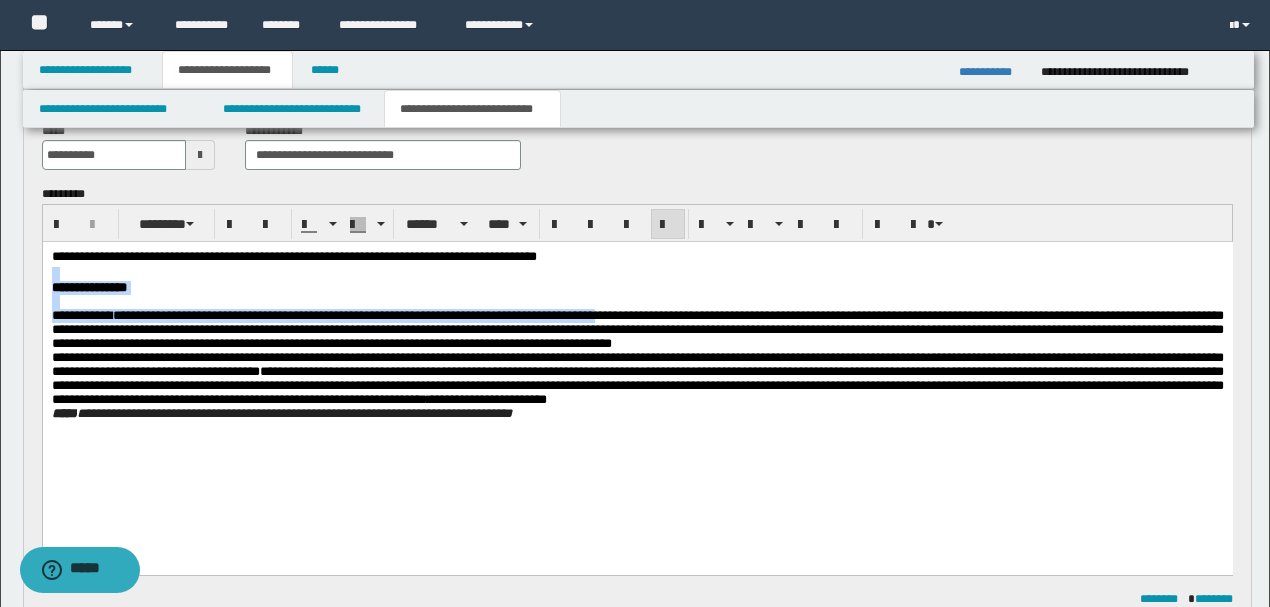 scroll, scrollTop: 524, scrollLeft: 0, axis: vertical 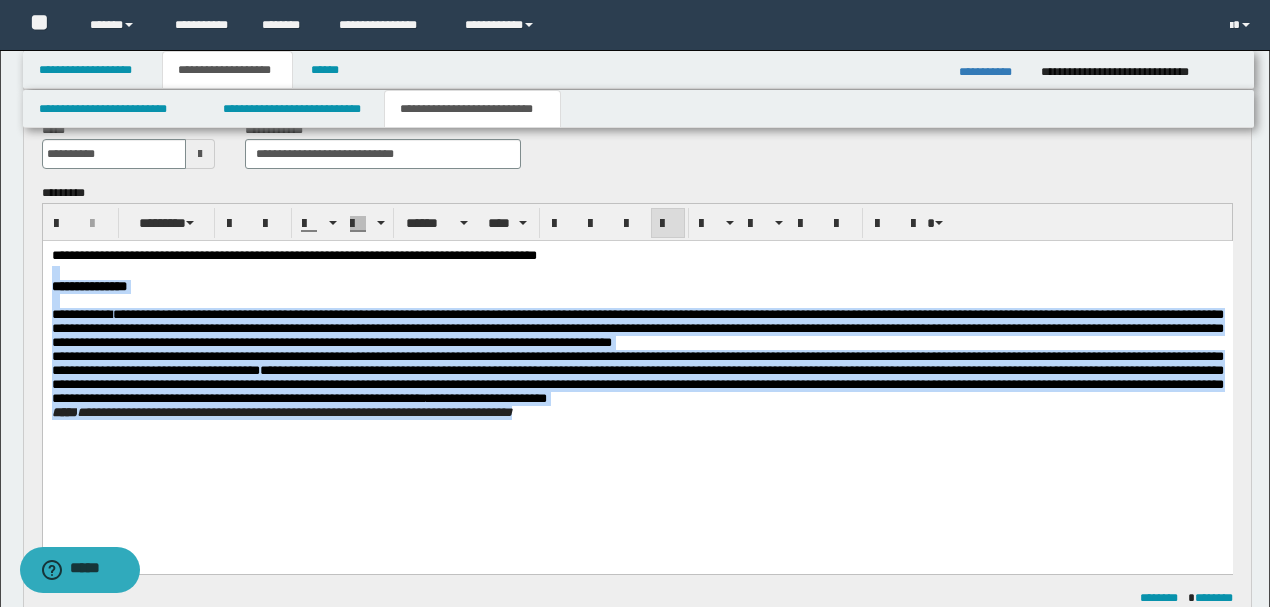 drag, startPoint x: 647, startPoint y: 257, endPoint x: 713, endPoint y: 494, distance: 246.0183 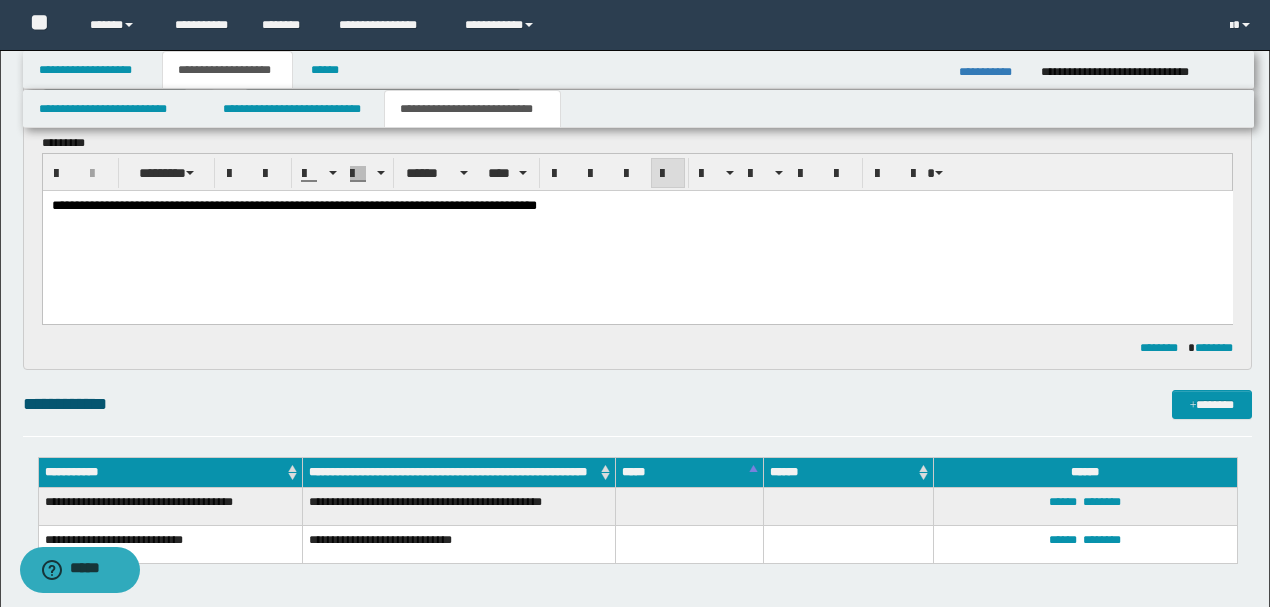 scroll, scrollTop: 658, scrollLeft: 0, axis: vertical 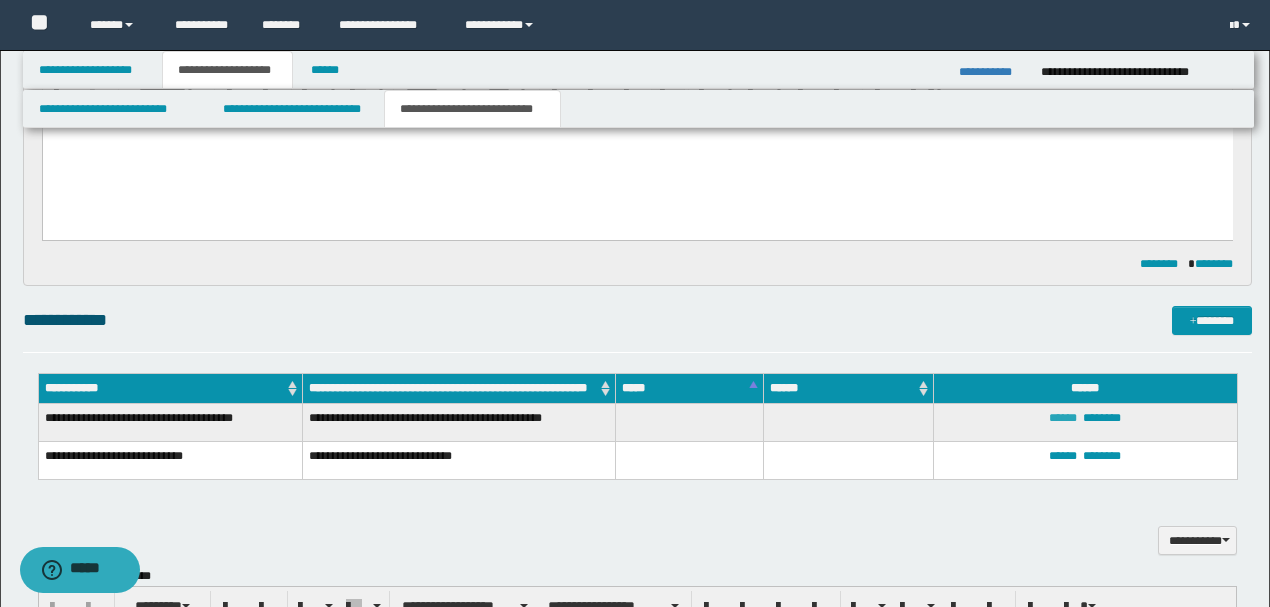 click on "******" at bounding box center [1063, 418] 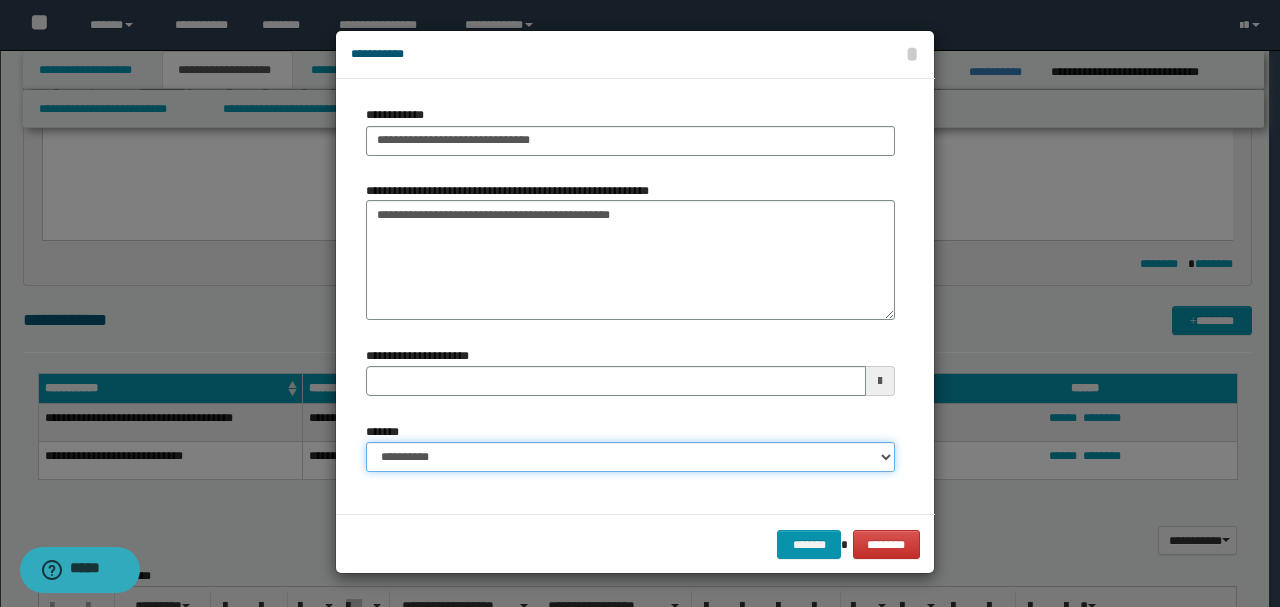click on "**********" at bounding box center [630, 457] 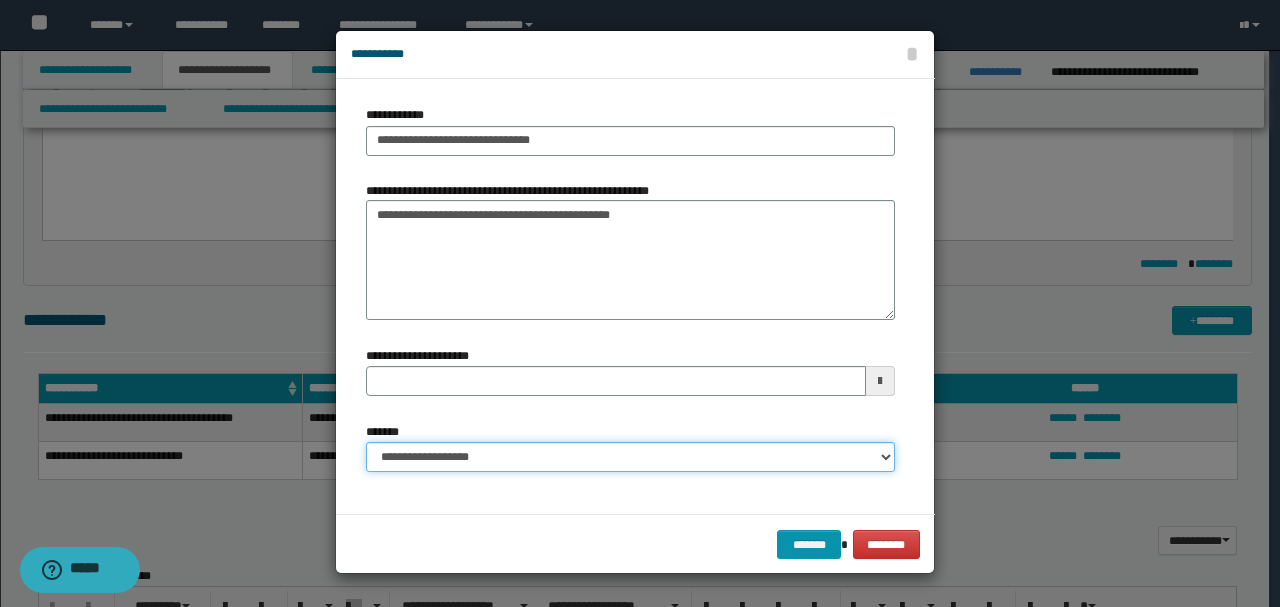 click on "**********" at bounding box center (630, 457) 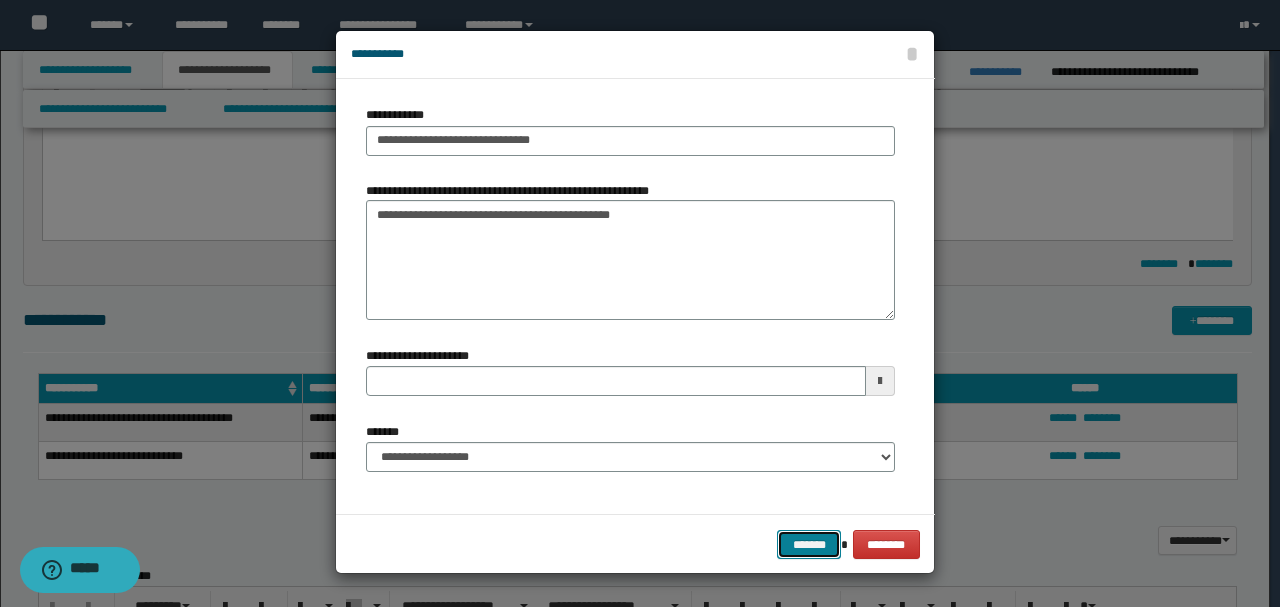 click on "*******" at bounding box center [809, 544] 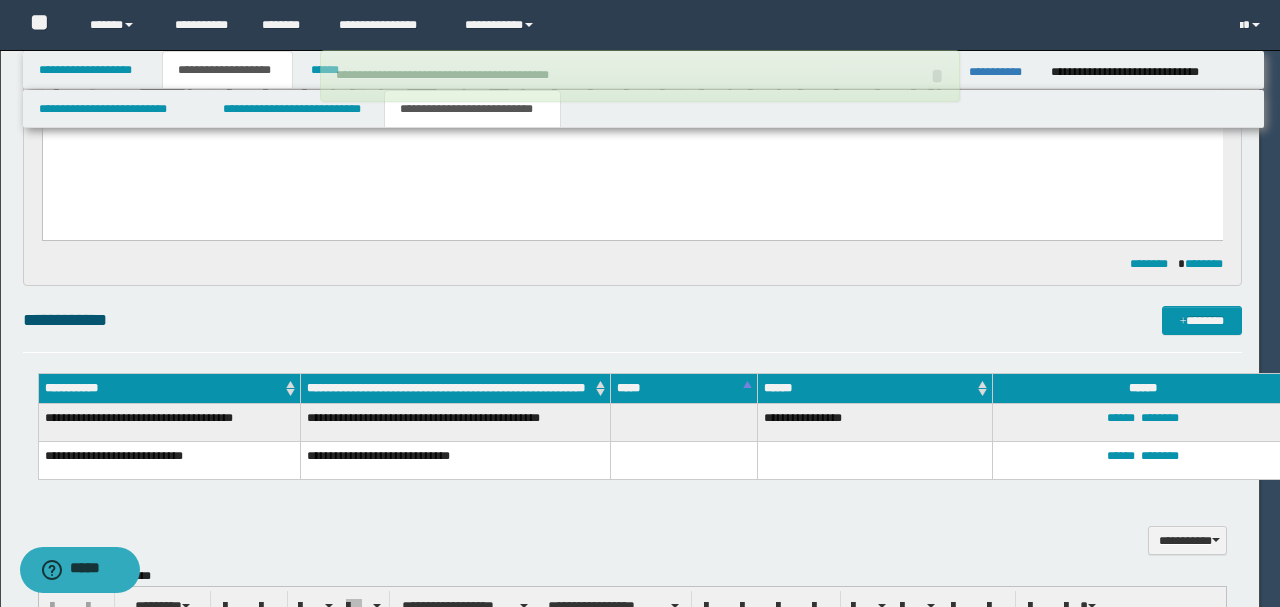 type 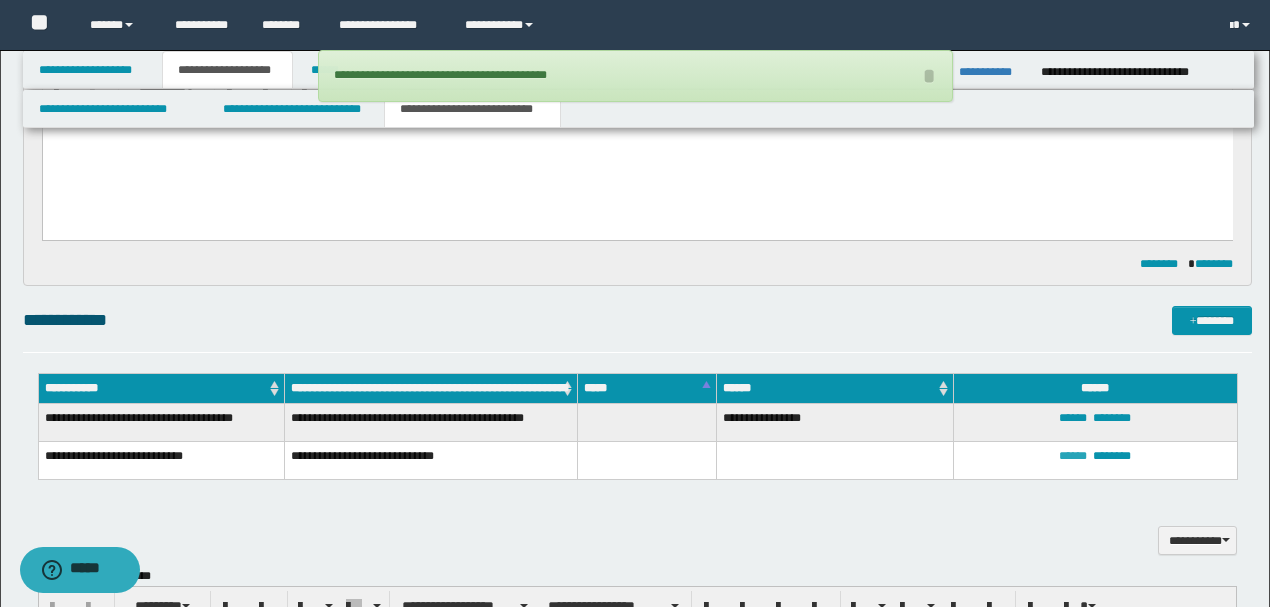 click on "******" at bounding box center (1073, 456) 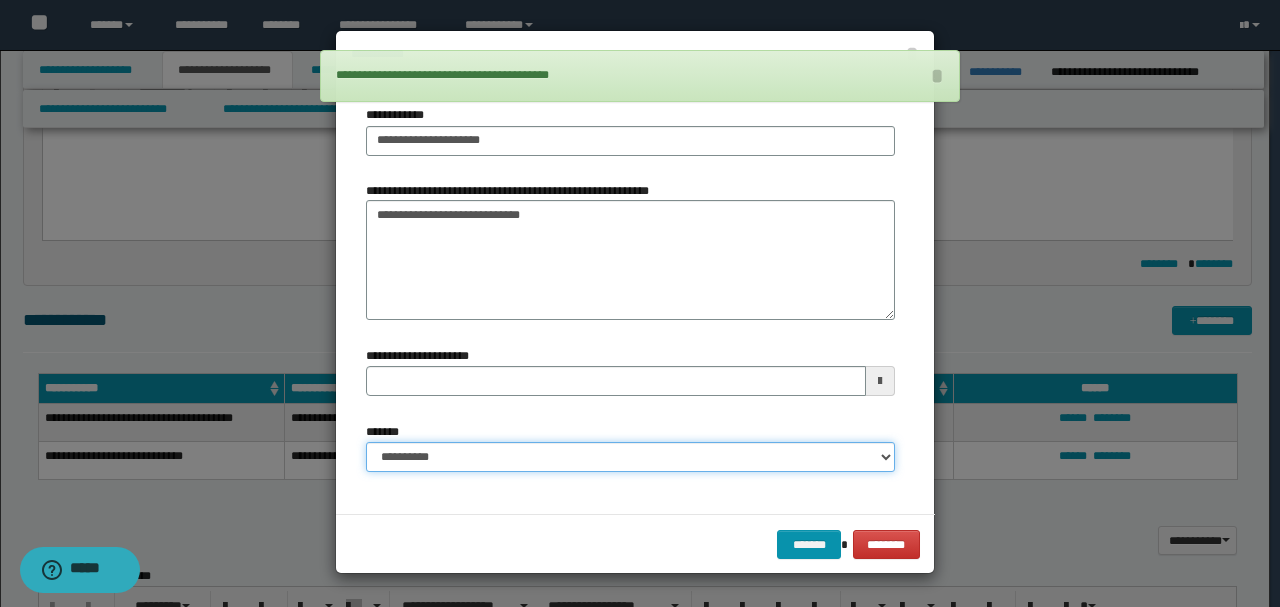 click on "**********" at bounding box center [630, 457] 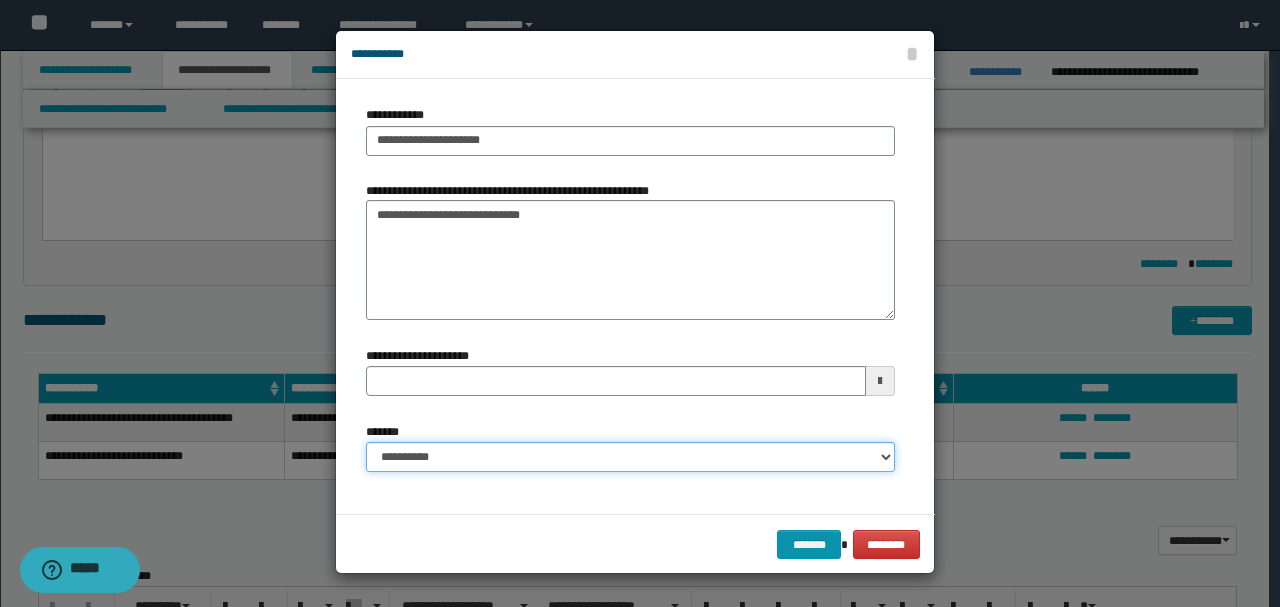 select on "*" 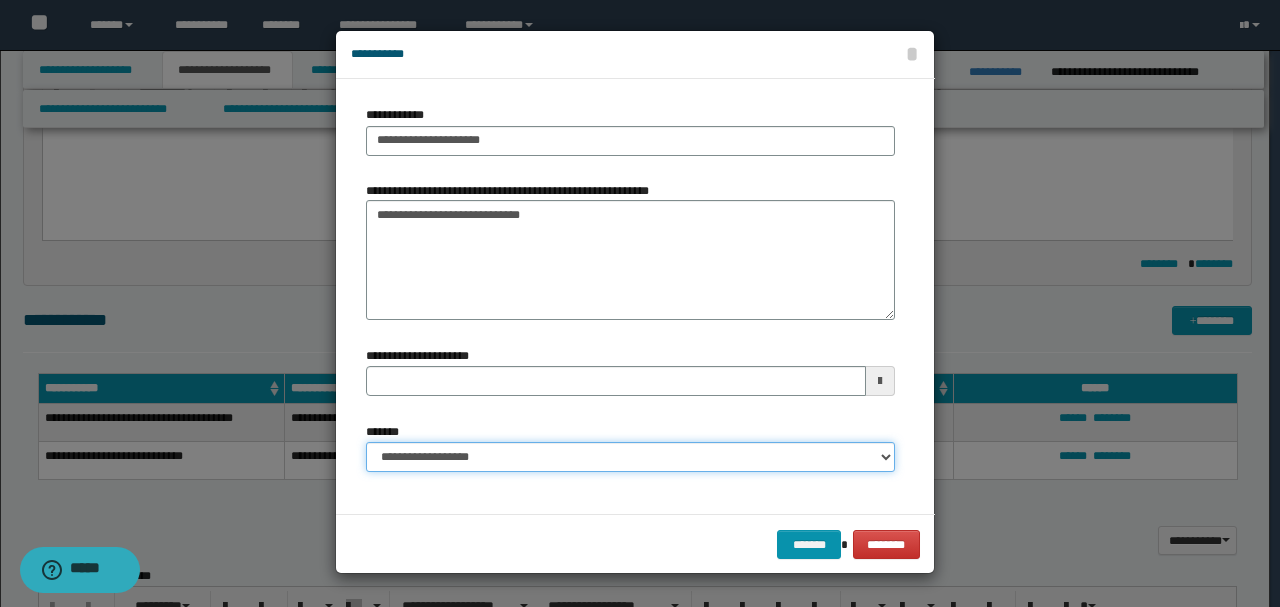 click on "**********" at bounding box center (630, 457) 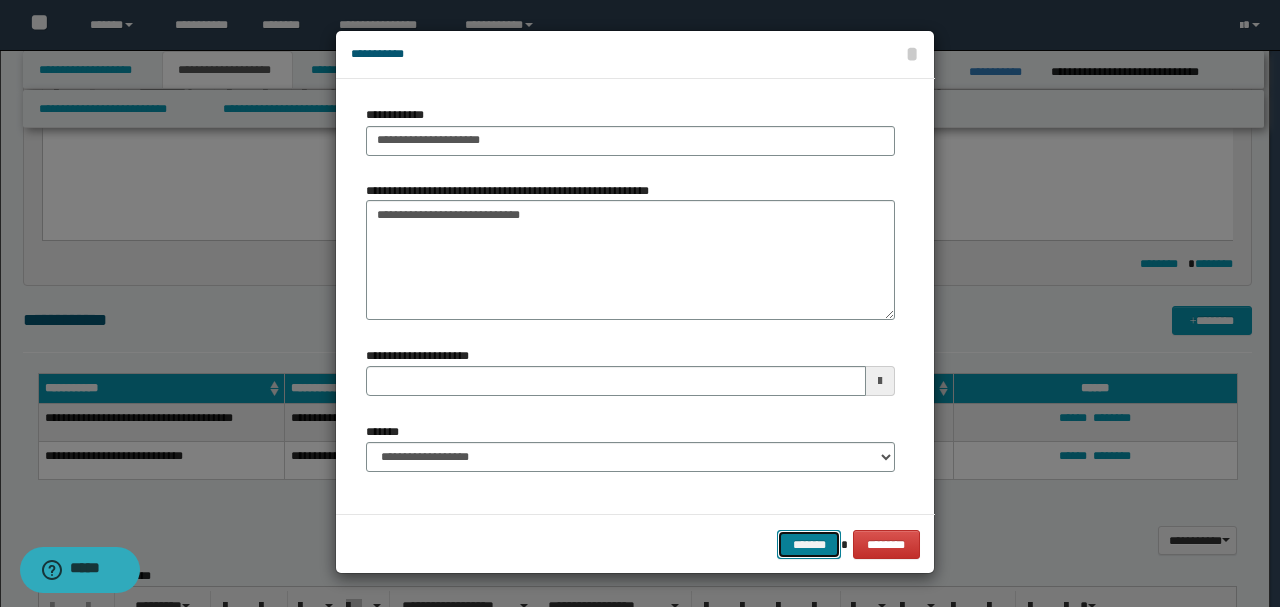 click on "*******" at bounding box center [809, 544] 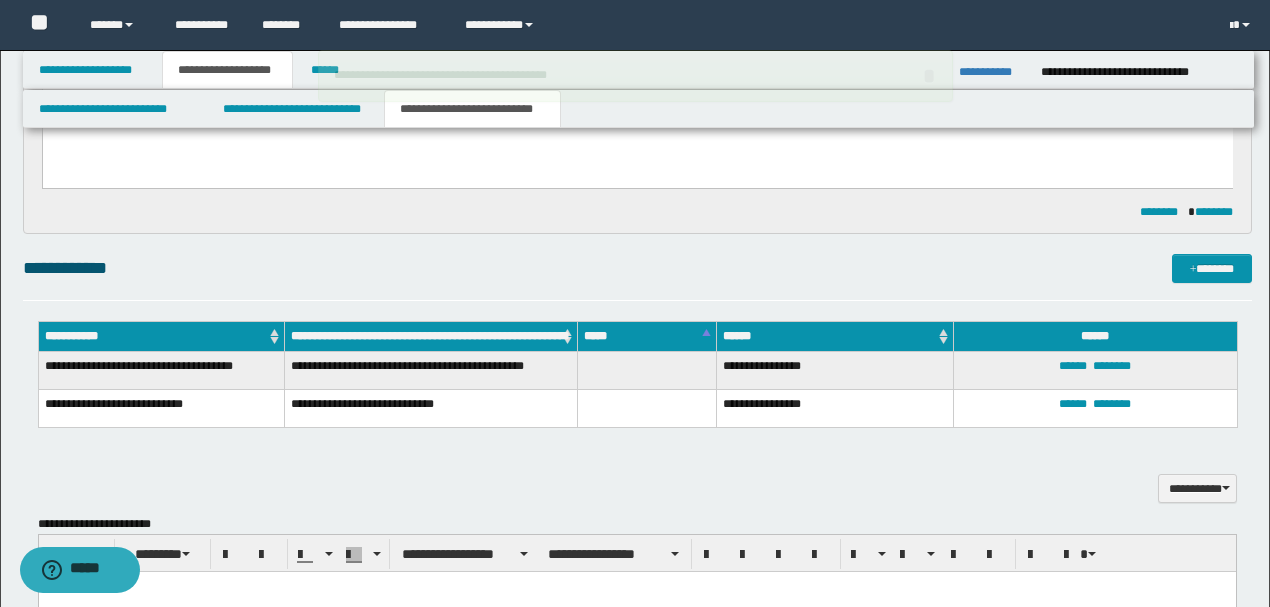 scroll, scrollTop: 858, scrollLeft: 0, axis: vertical 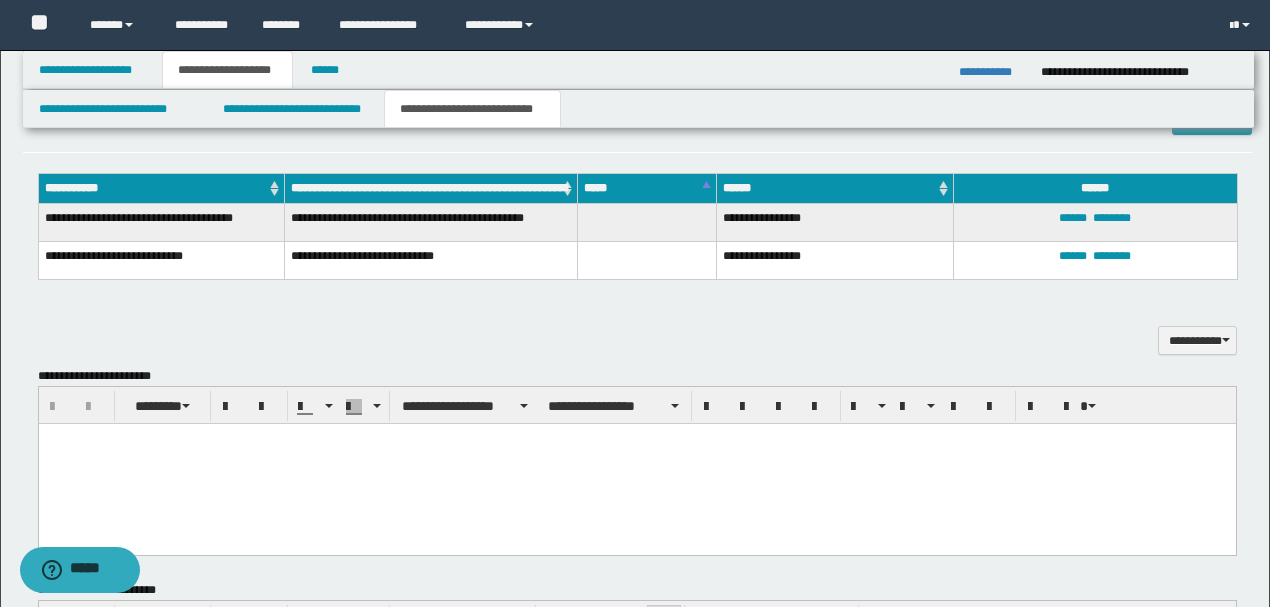 click at bounding box center [636, 438] 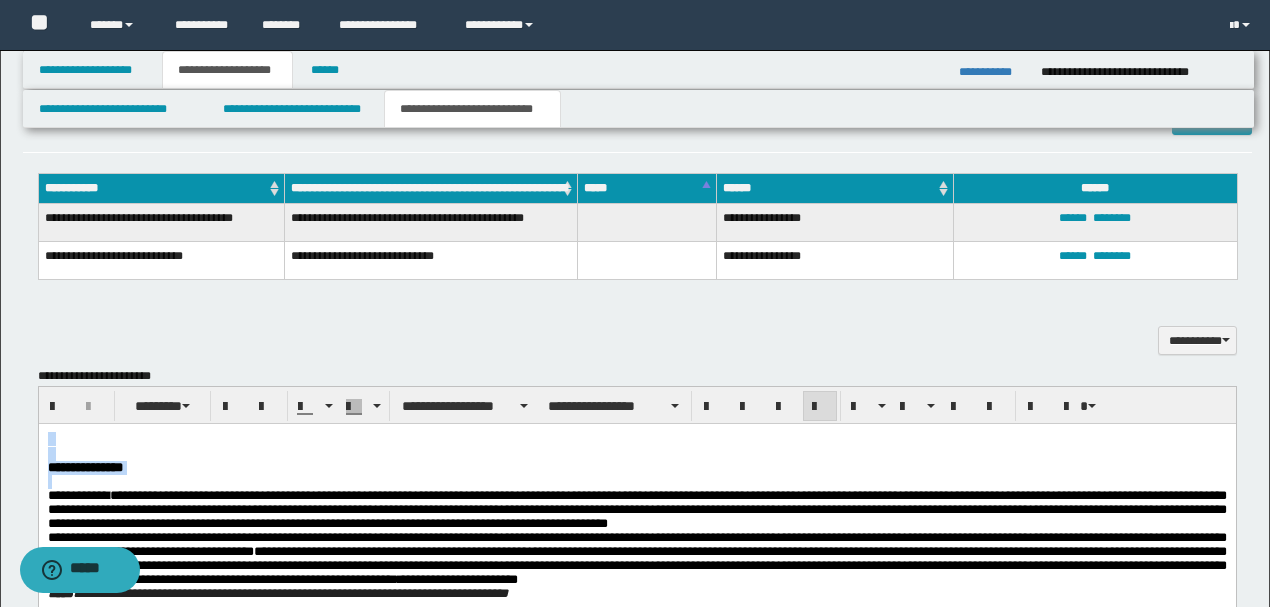 drag, startPoint x: 48, startPoint y: 506, endPoint x: 35, endPoint y: 439, distance: 68.24954 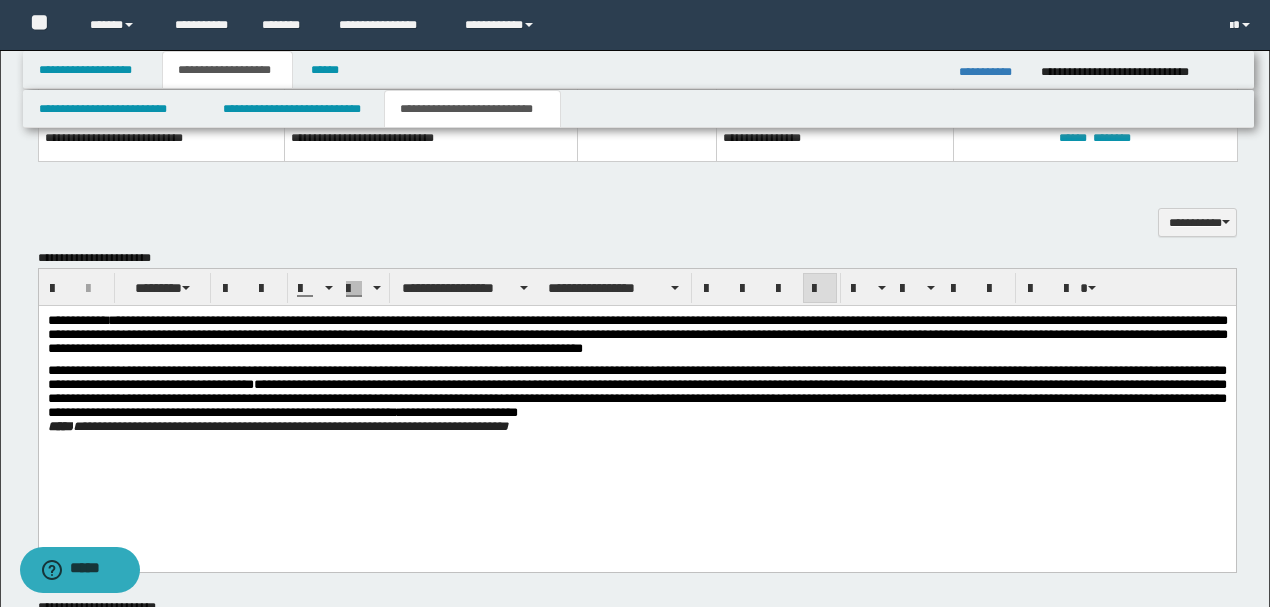 scroll, scrollTop: 991, scrollLeft: 0, axis: vertical 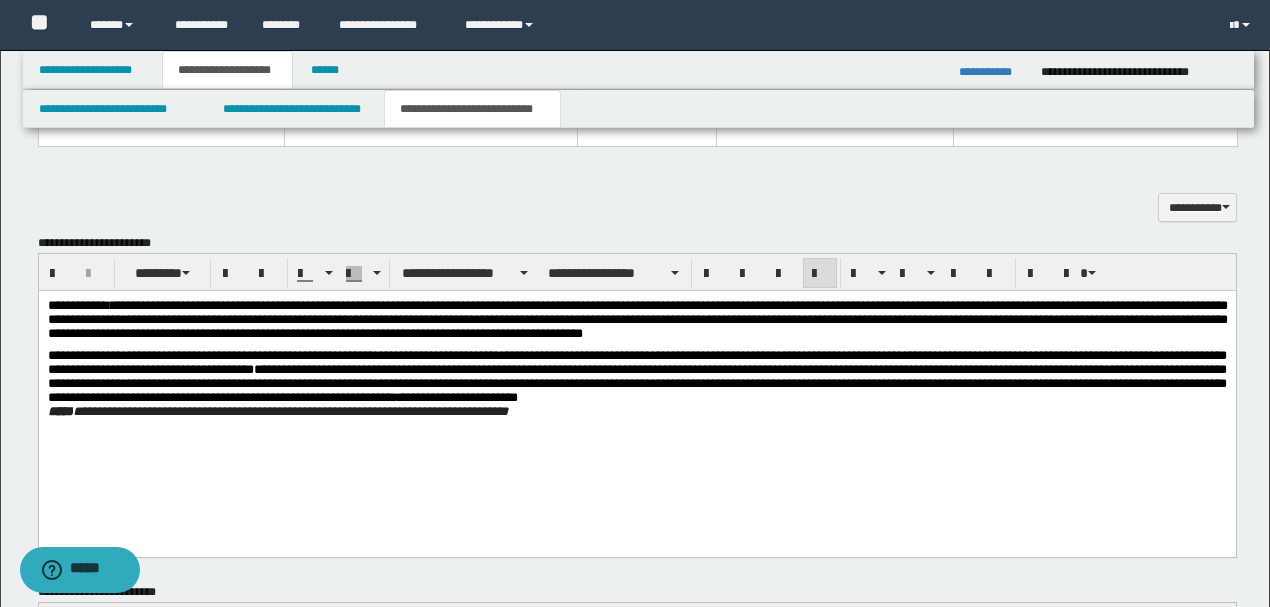 click on "**********" at bounding box center (636, 411) 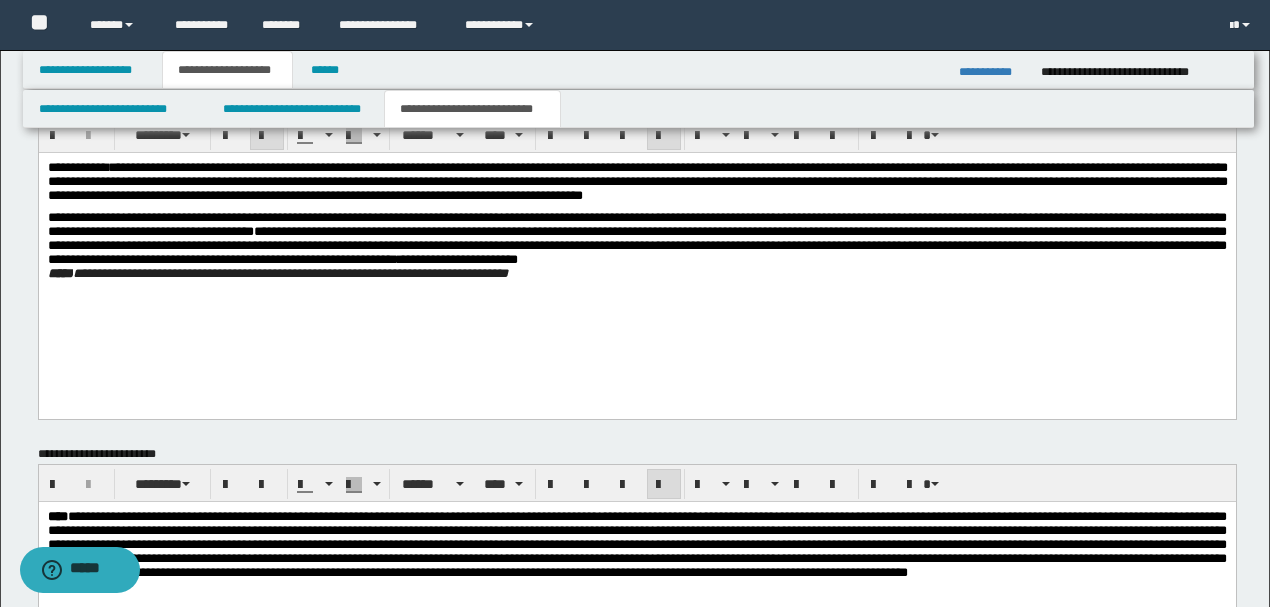 scroll, scrollTop: 1324, scrollLeft: 0, axis: vertical 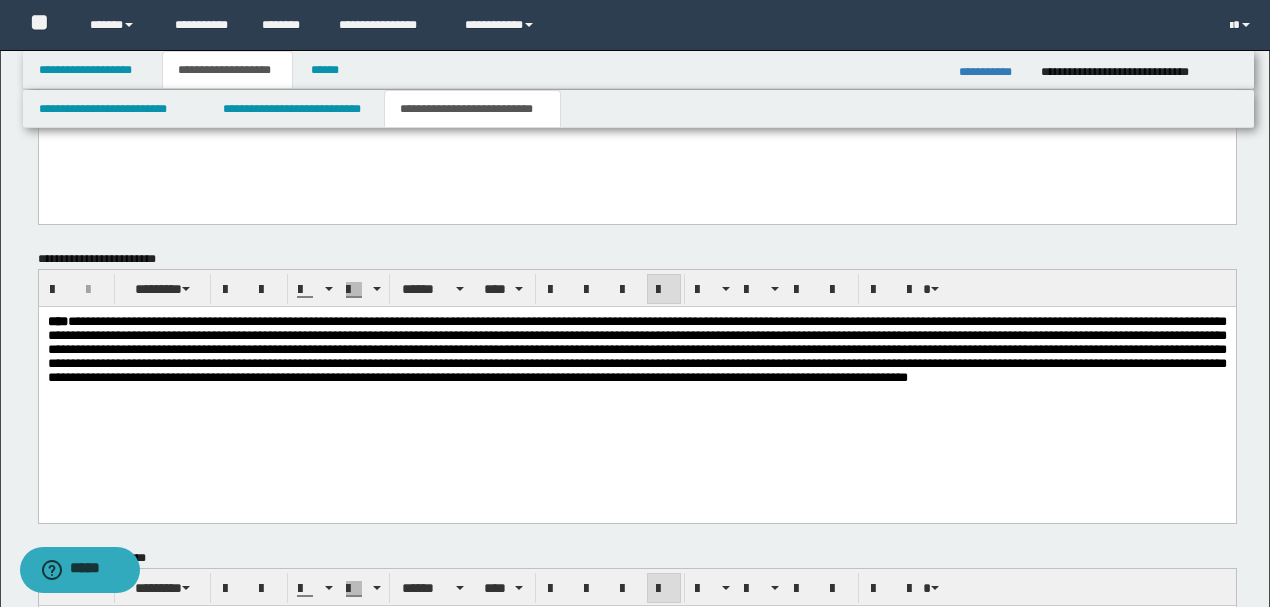 click on "****" at bounding box center [636, 349] 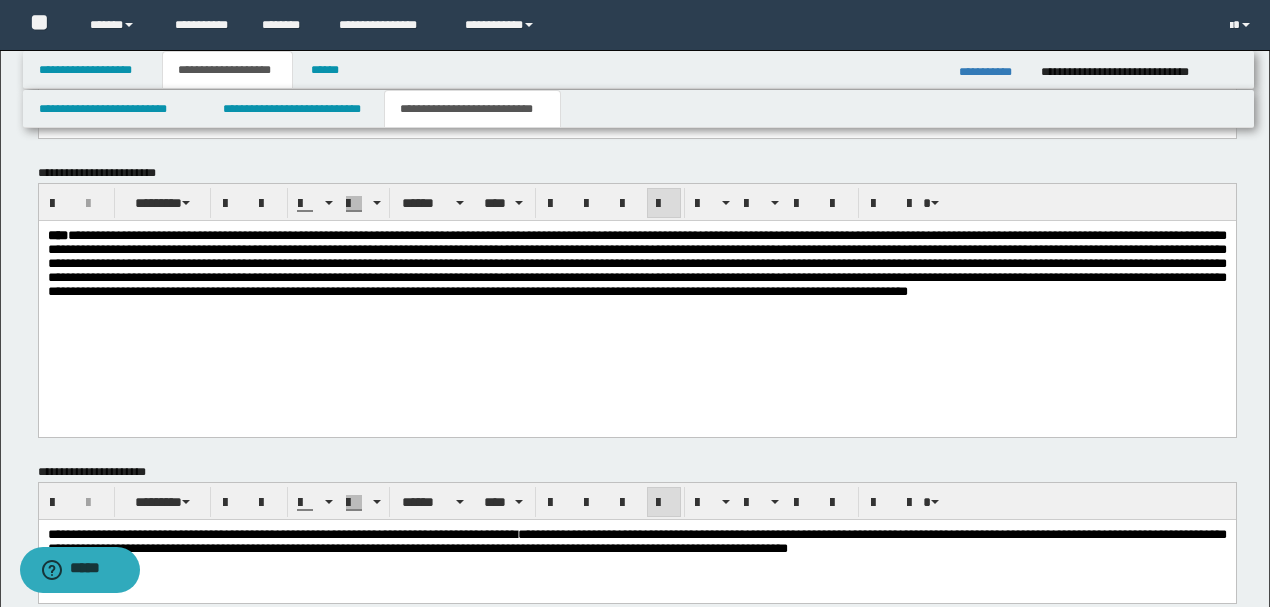 scroll, scrollTop: 1528, scrollLeft: 0, axis: vertical 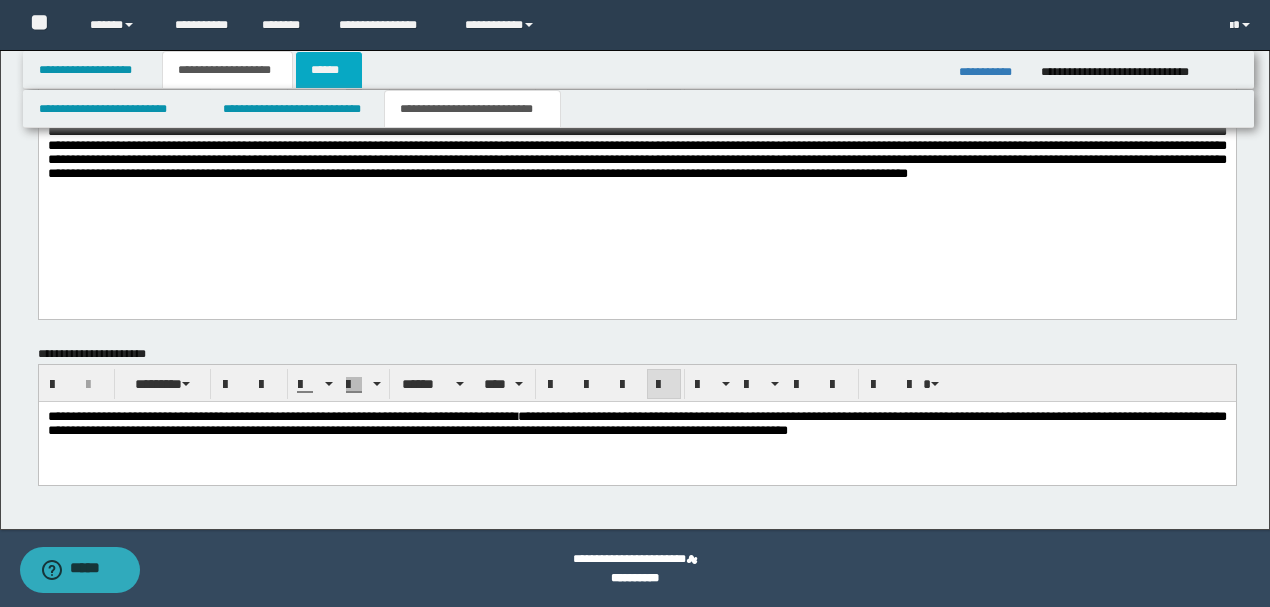 click on "******" at bounding box center (329, 70) 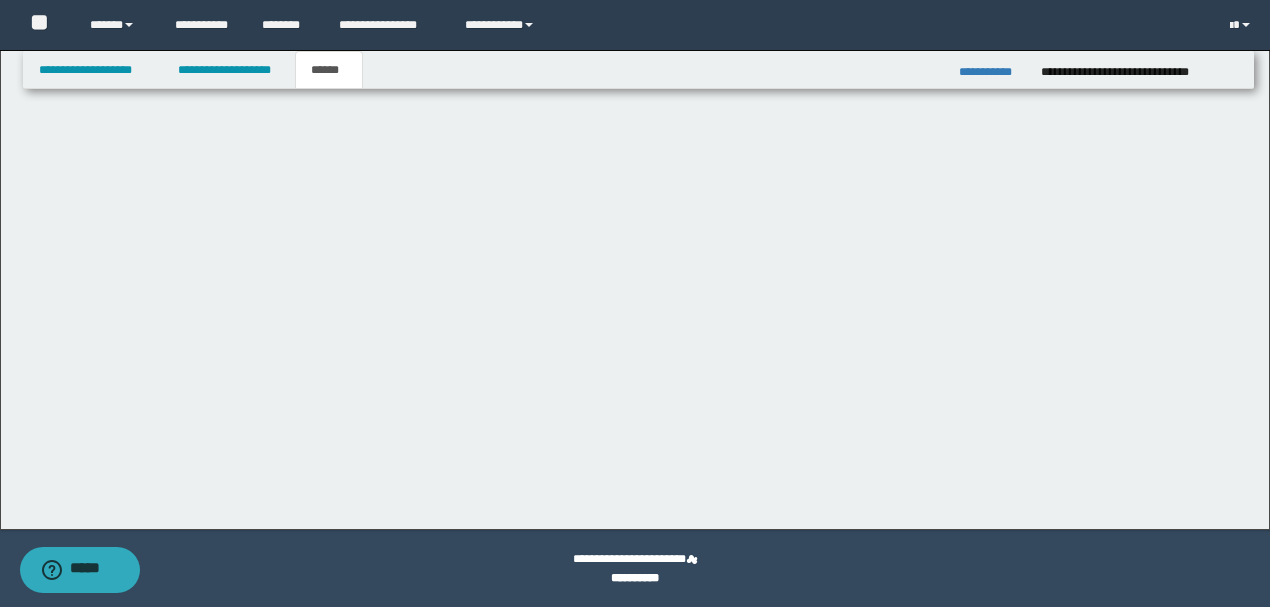 scroll, scrollTop: 0, scrollLeft: 0, axis: both 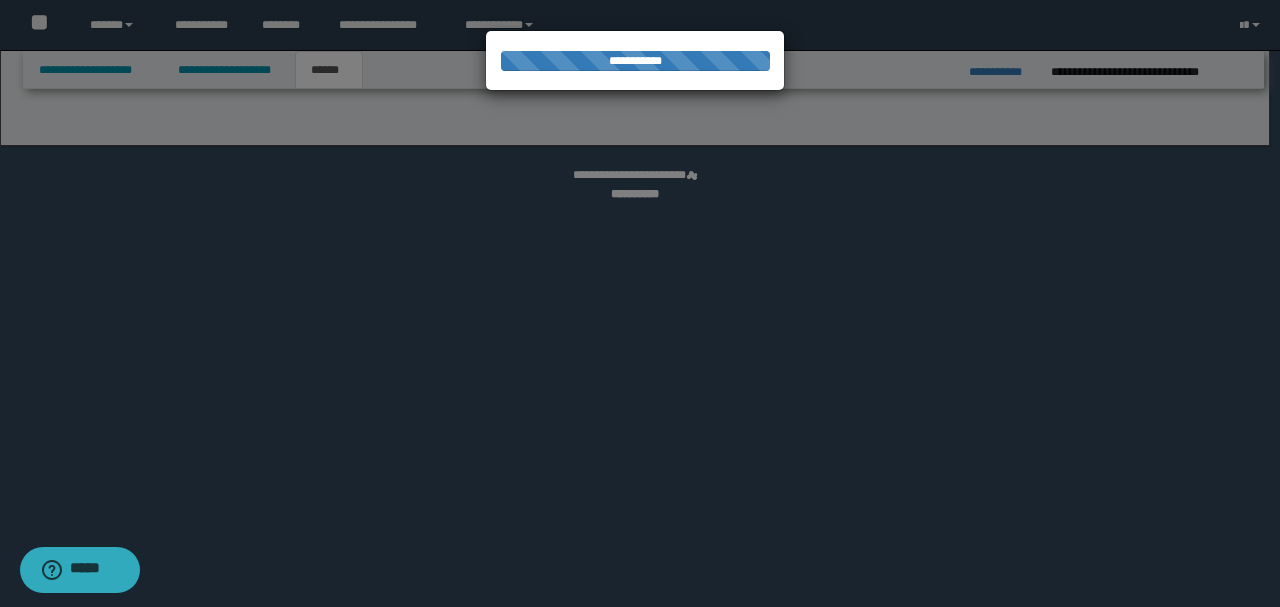 select on "*" 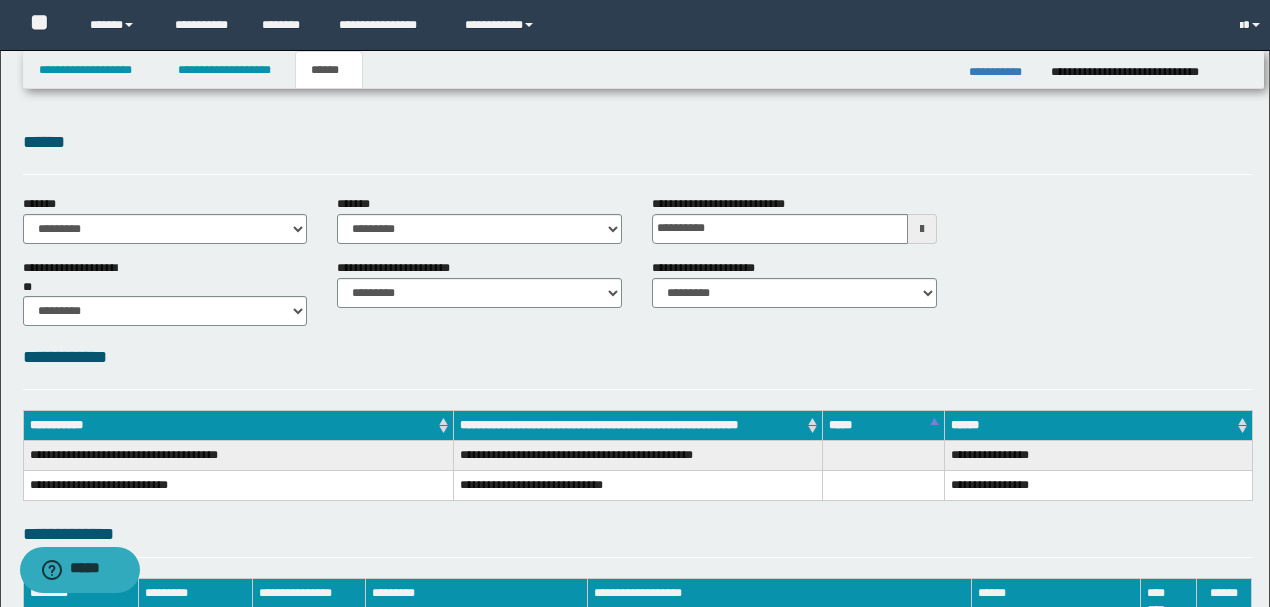 scroll, scrollTop: 0, scrollLeft: 0, axis: both 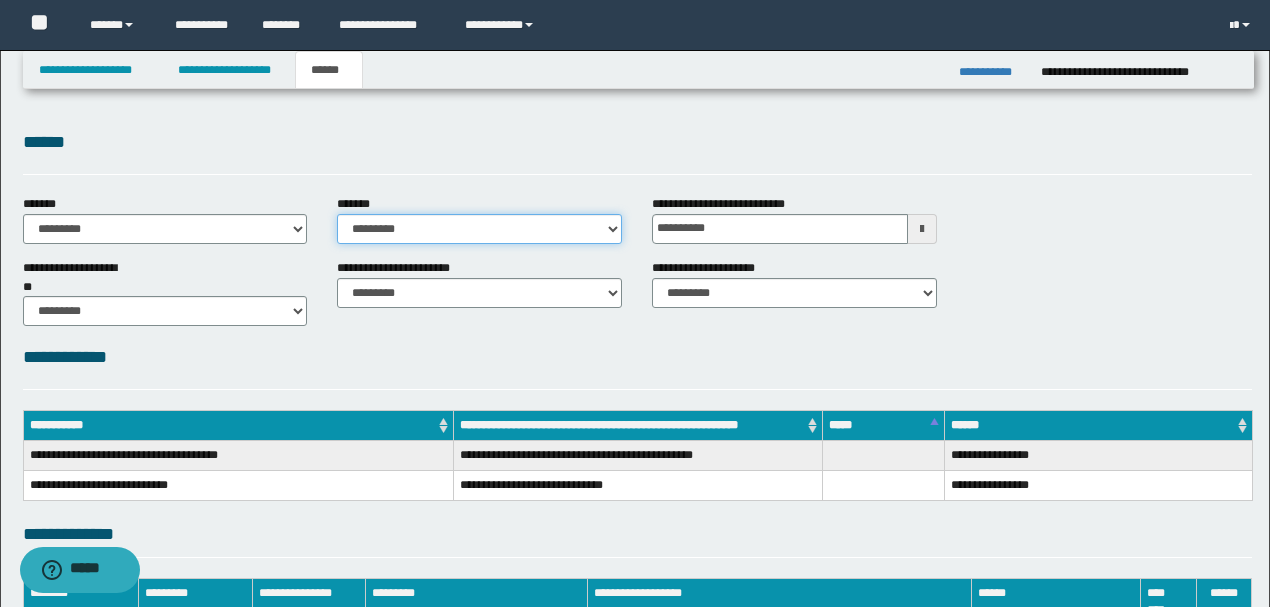 click on "**********" at bounding box center [479, 229] 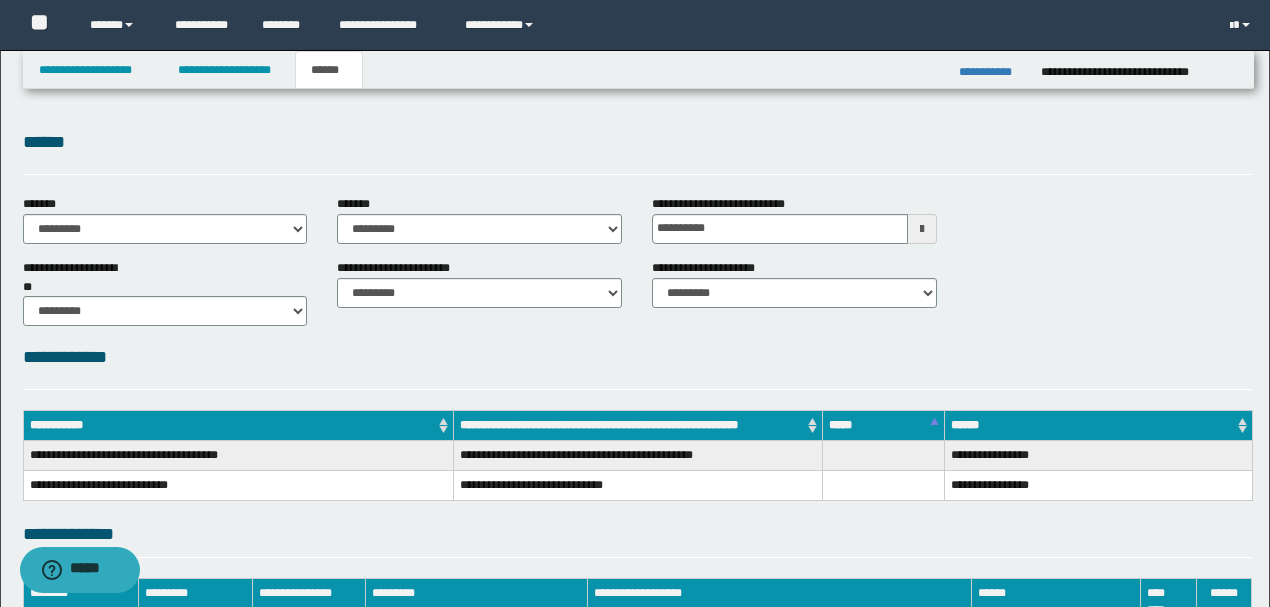 click on "**********" at bounding box center [637, 357] 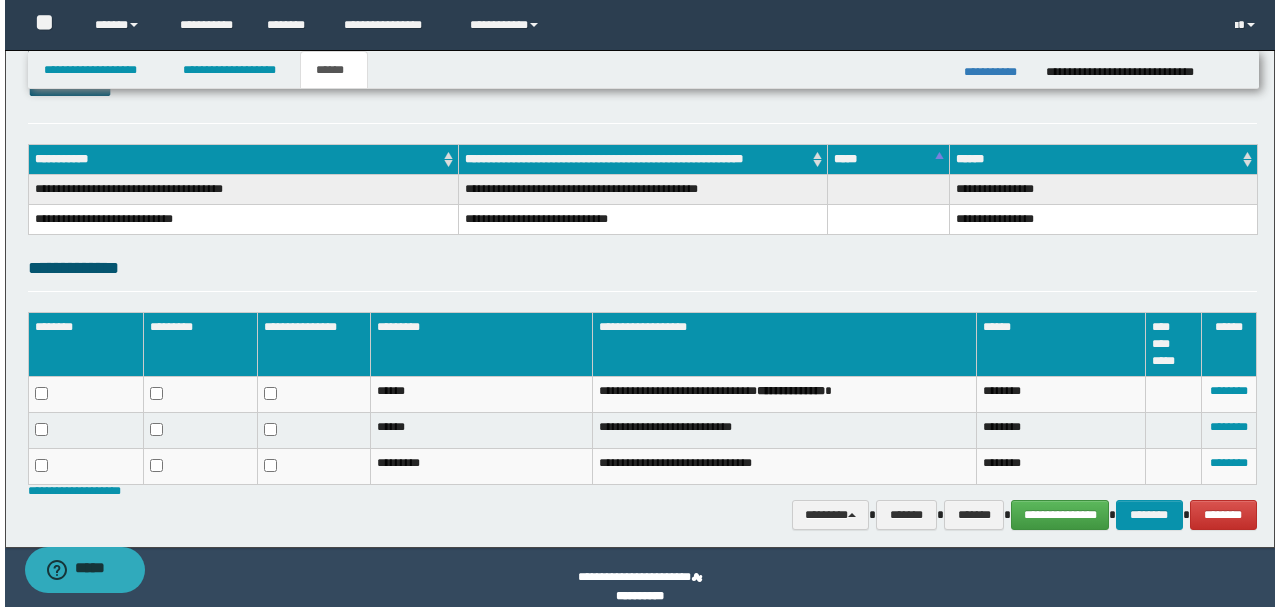 scroll, scrollTop: 284, scrollLeft: 0, axis: vertical 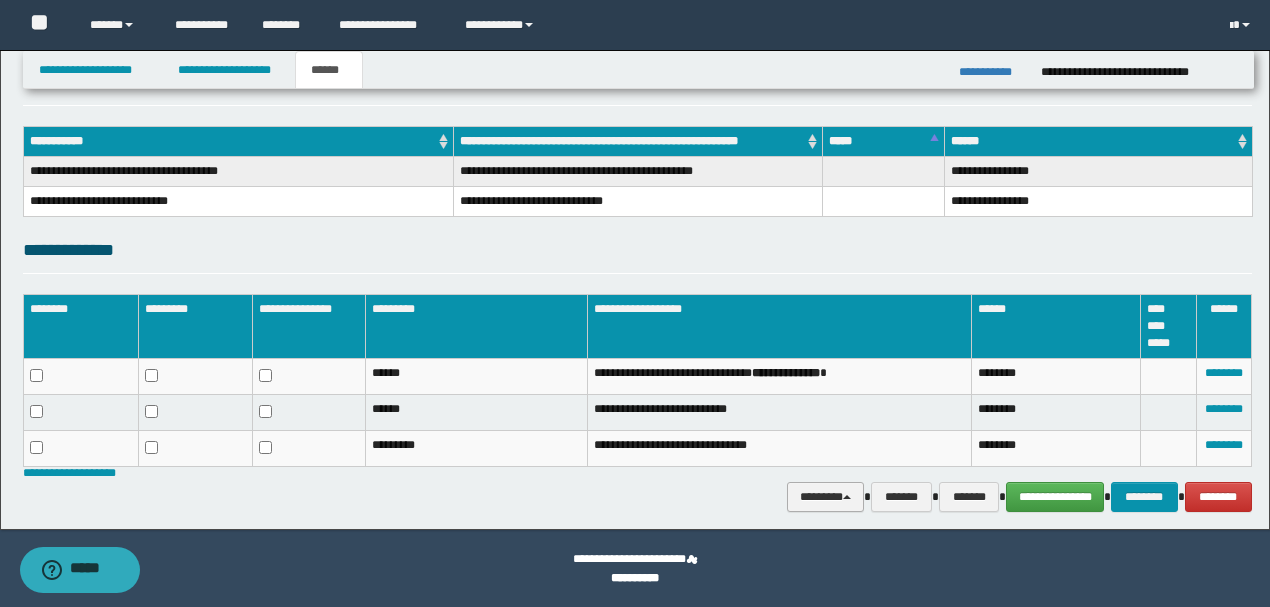 click on "********" at bounding box center [826, 496] 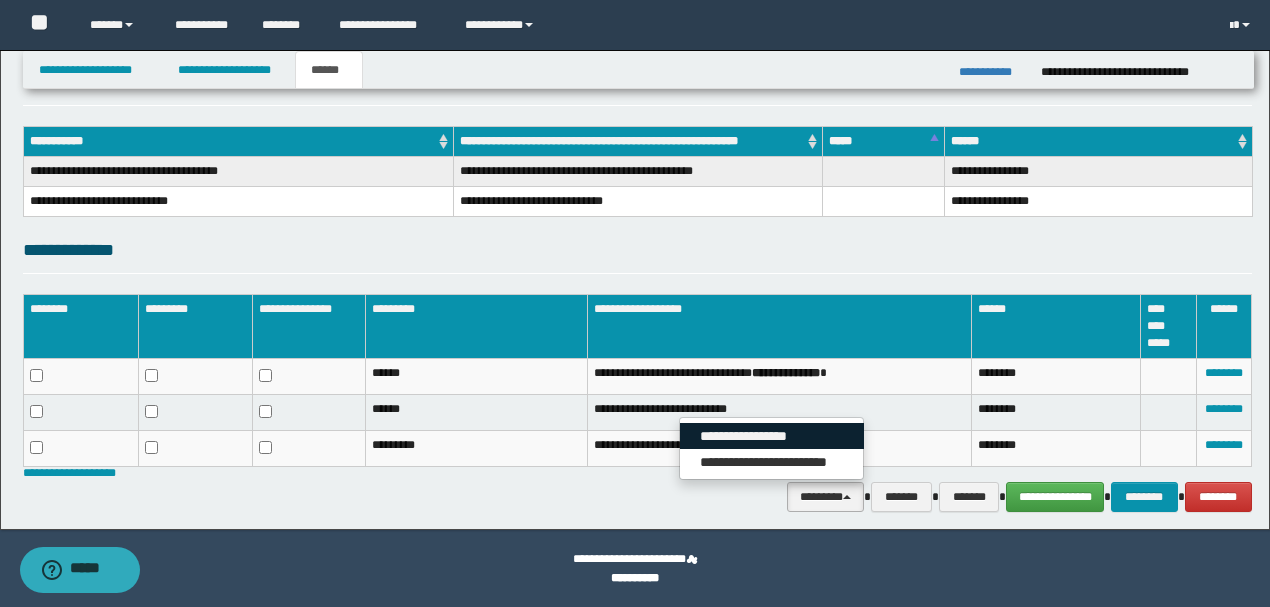 click on "**********" at bounding box center (772, 436) 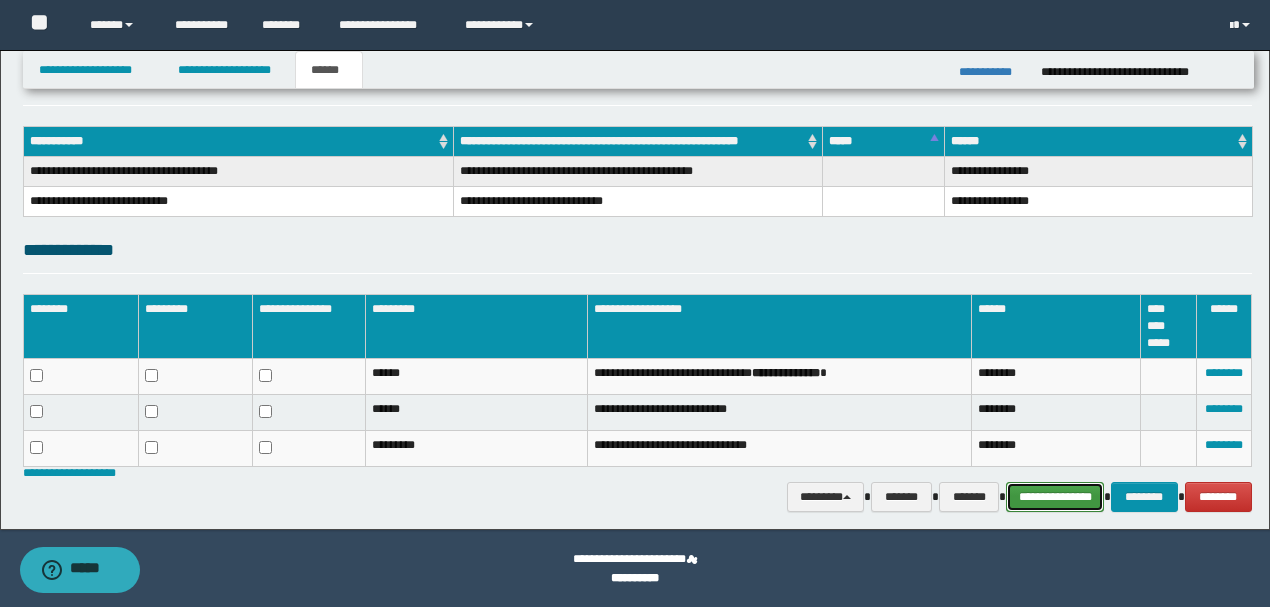 click on "**********" at bounding box center (1055, 496) 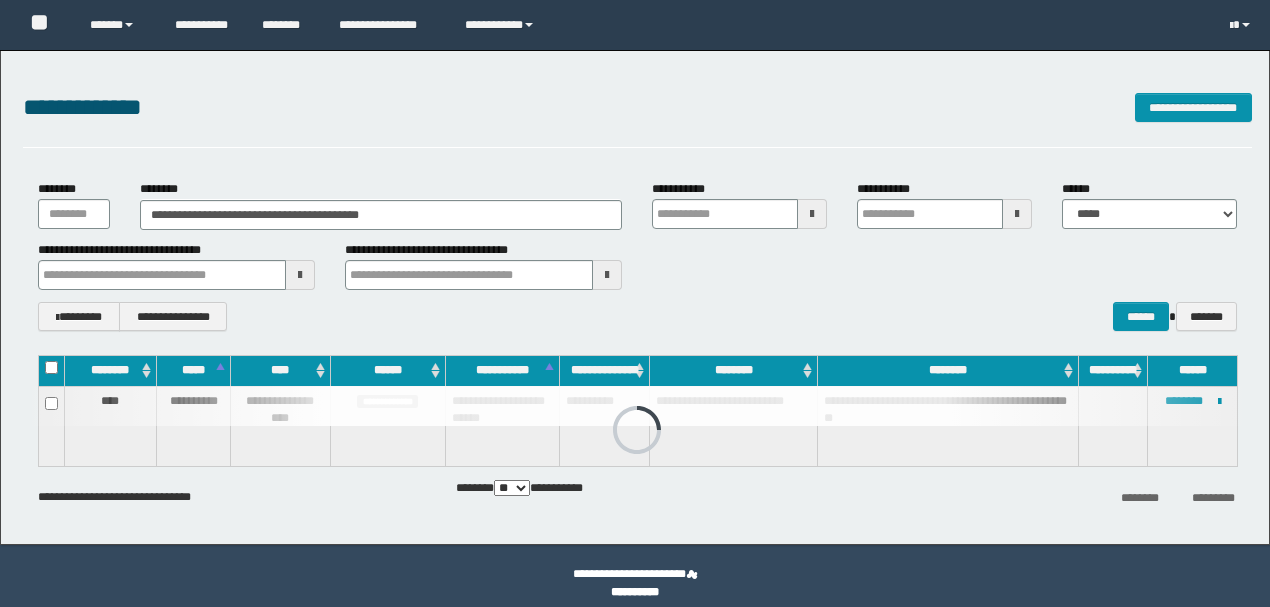 scroll, scrollTop: 0, scrollLeft: 0, axis: both 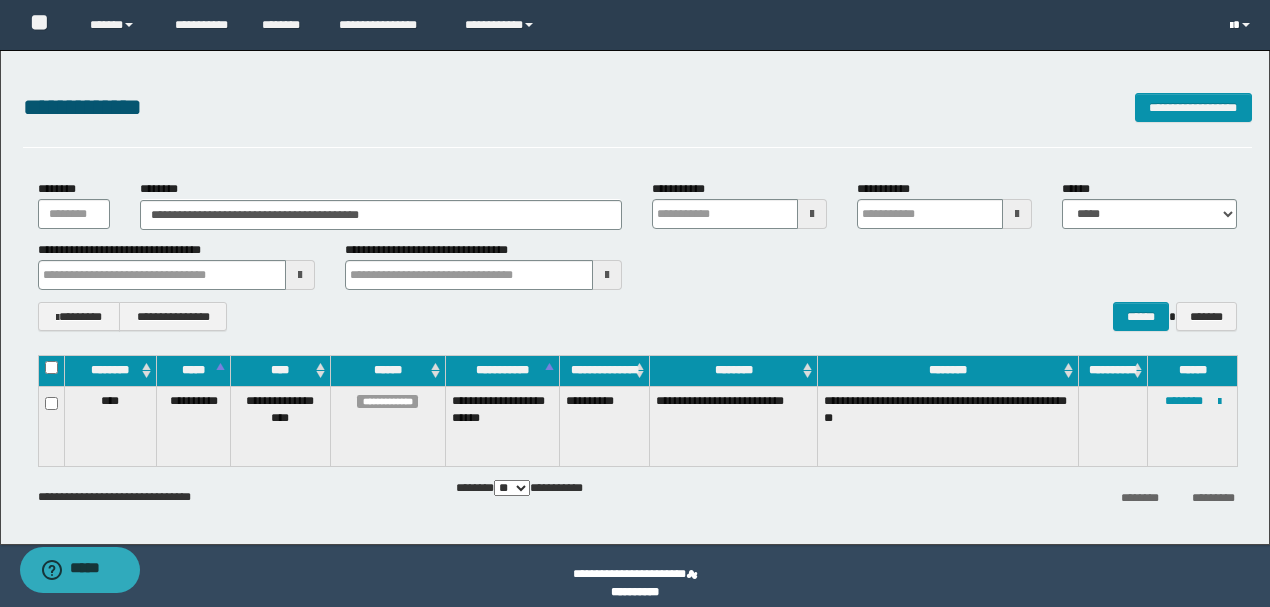 click at bounding box center (1246, 25) 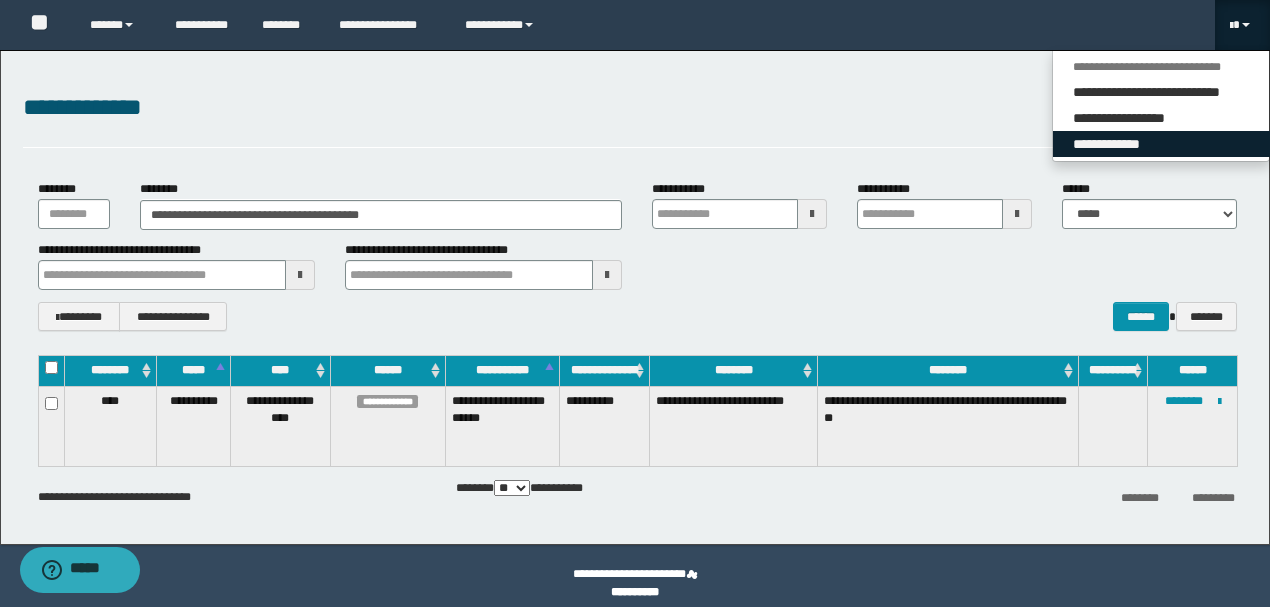 drag, startPoint x: 1190, startPoint y: 145, endPoint x: 1168, endPoint y: 205, distance: 63.90618 